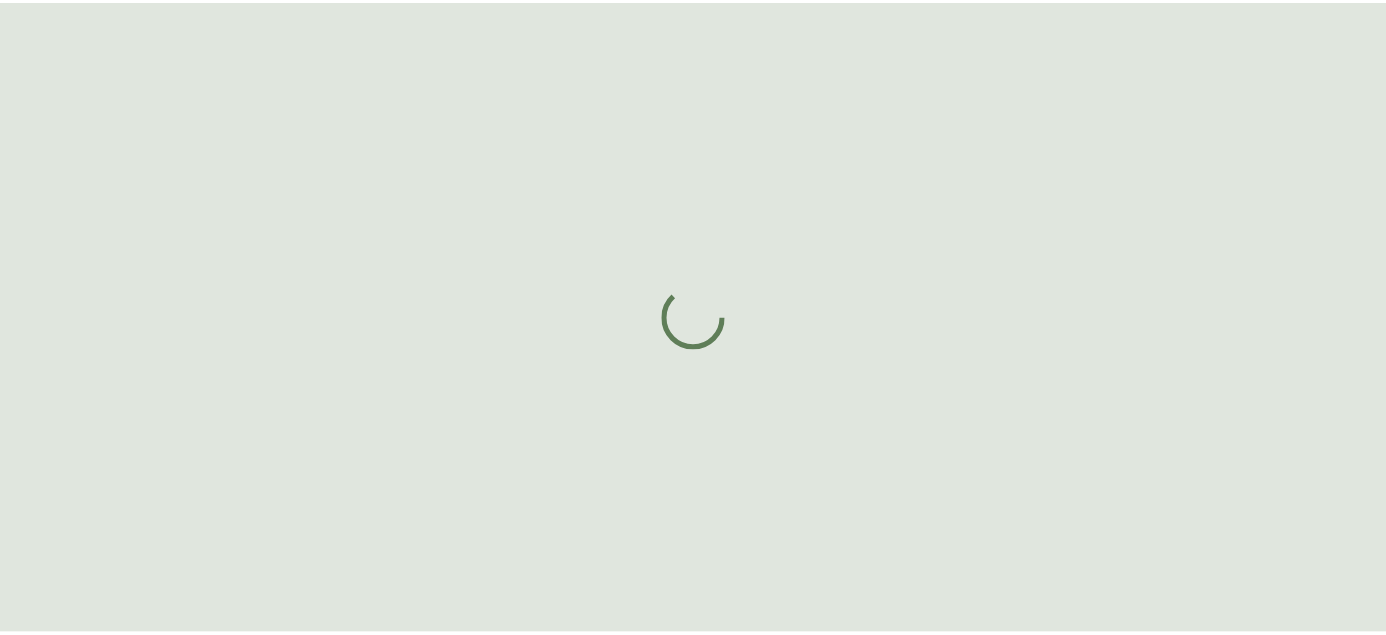 scroll, scrollTop: 0, scrollLeft: 0, axis: both 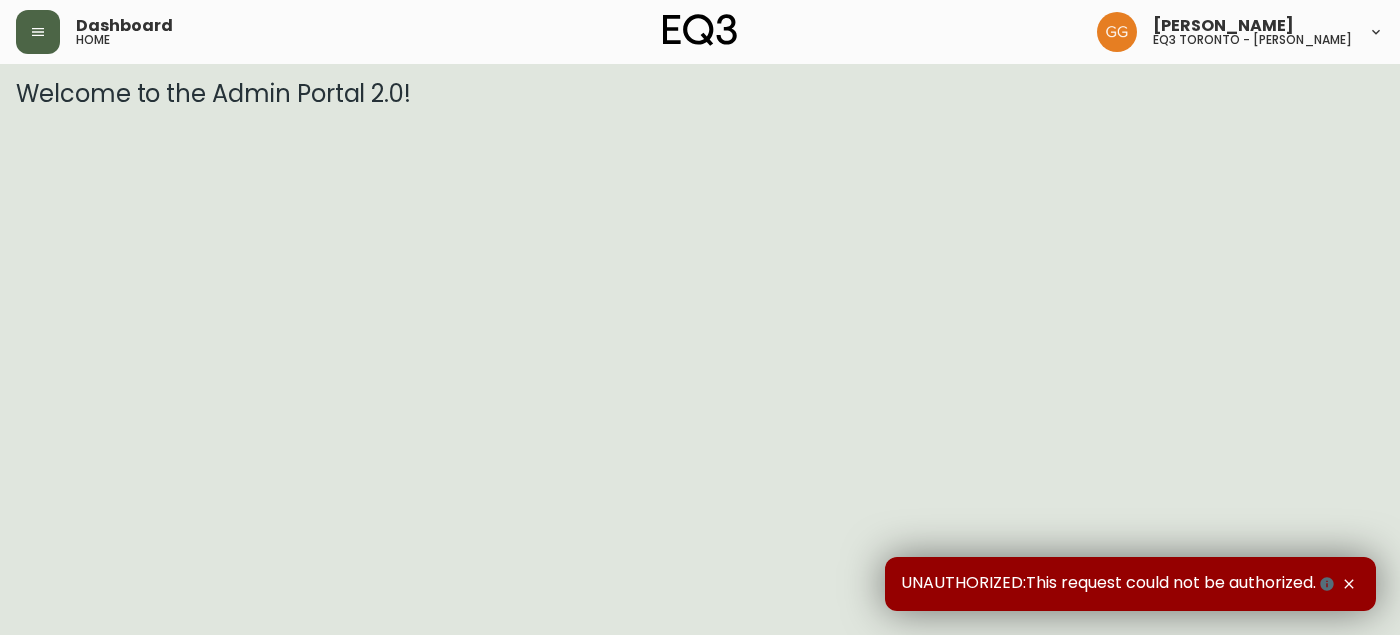 click at bounding box center (38, 32) 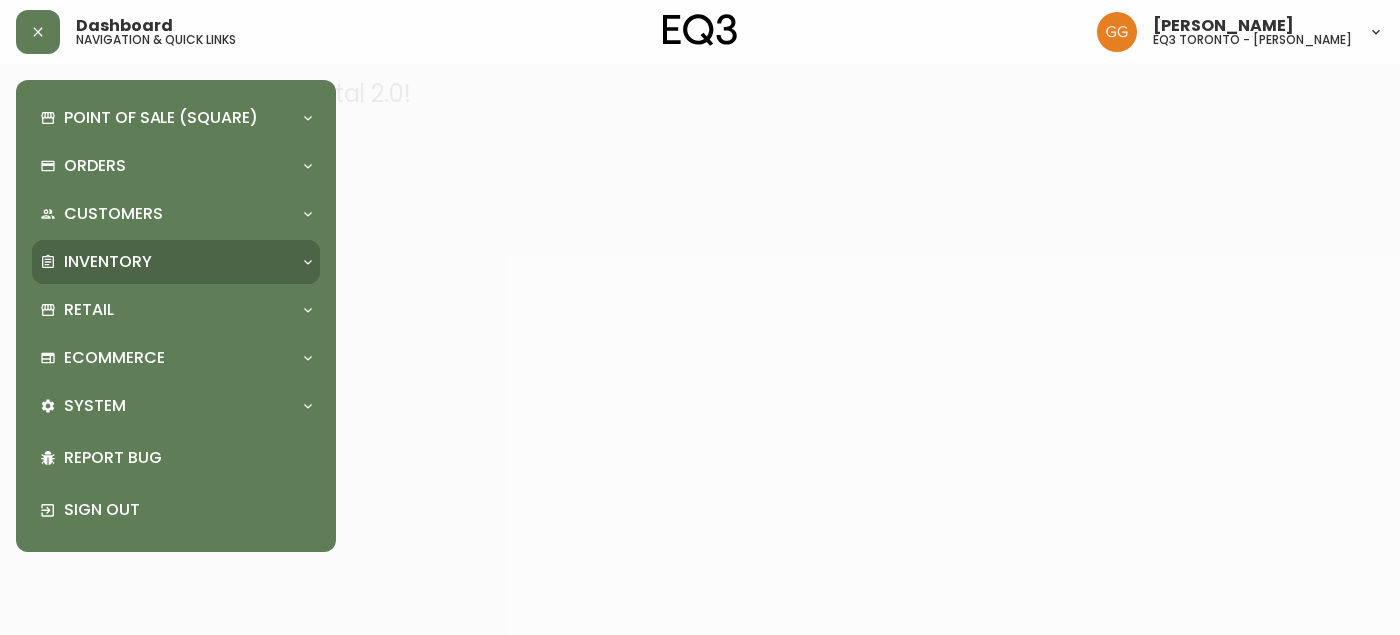 click on "Inventory" at bounding box center (176, 262) 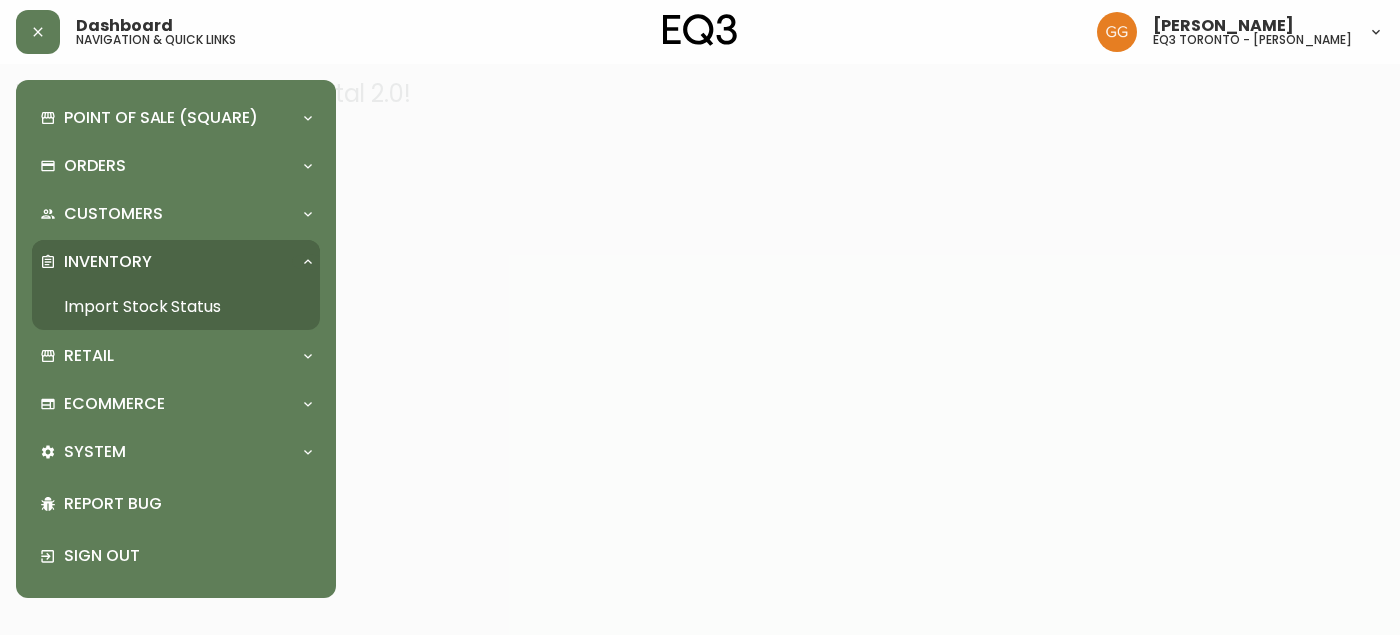 click at bounding box center [700, 317] 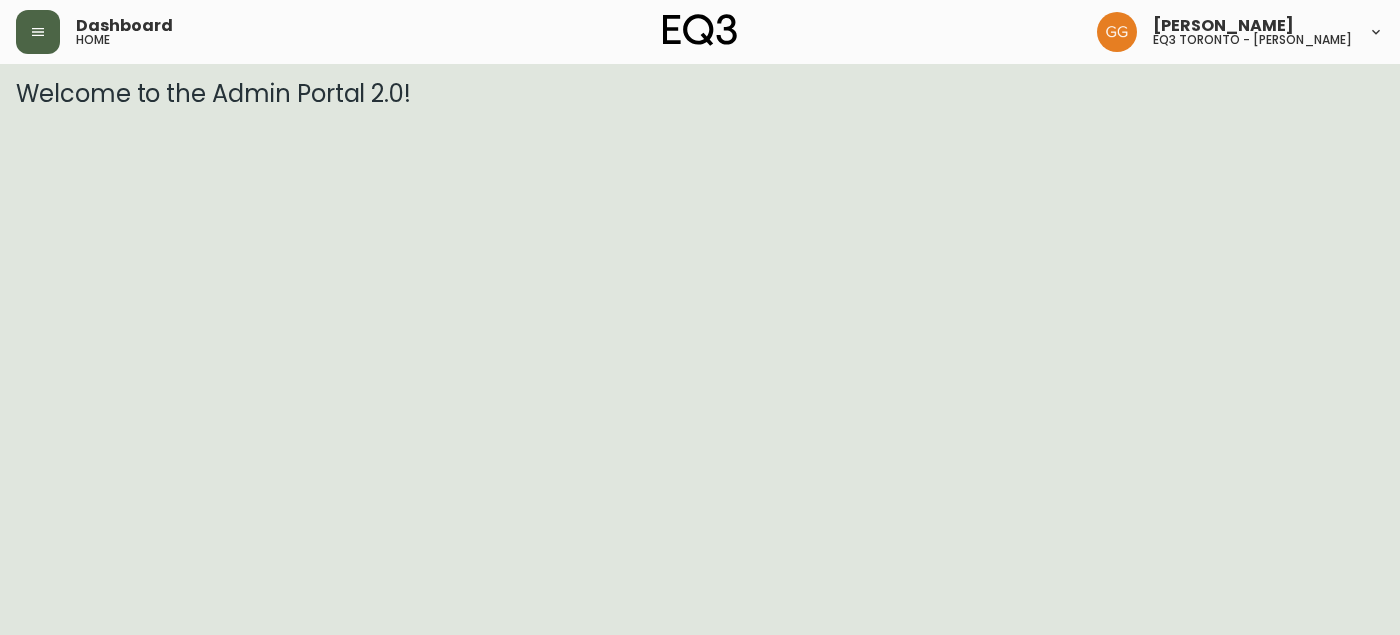 click at bounding box center (38, 32) 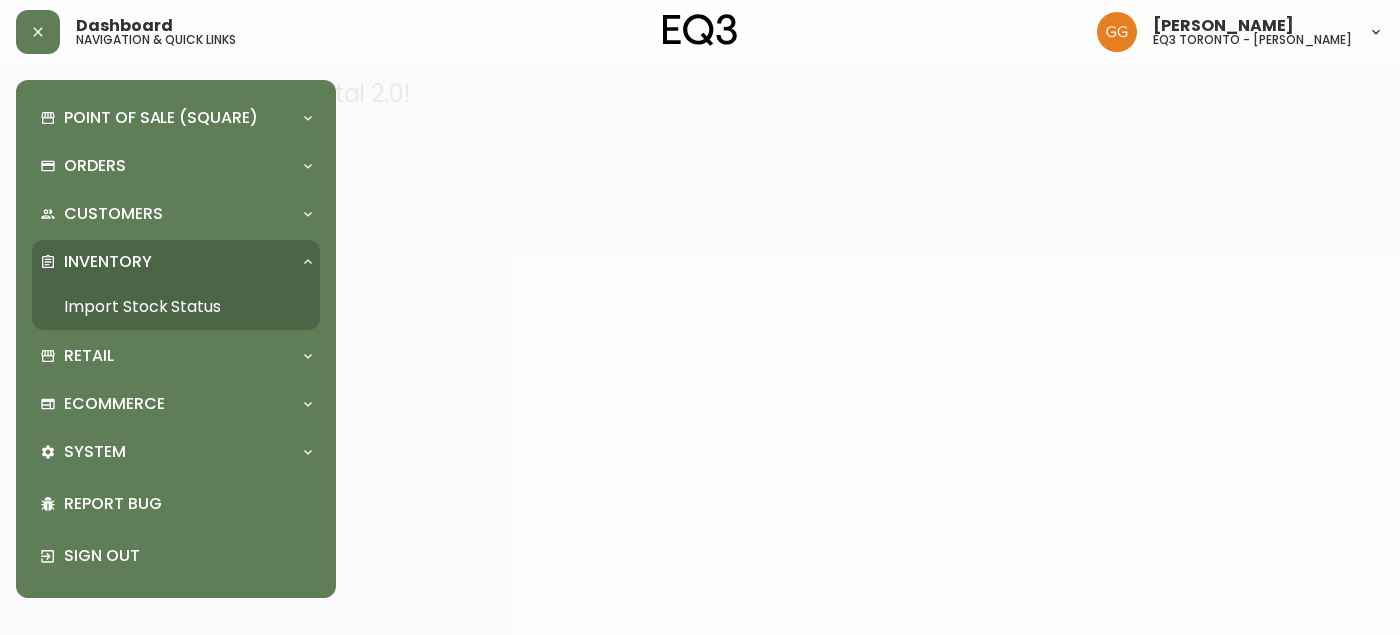 click on "Import Stock Status" at bounding box center (176, 307) 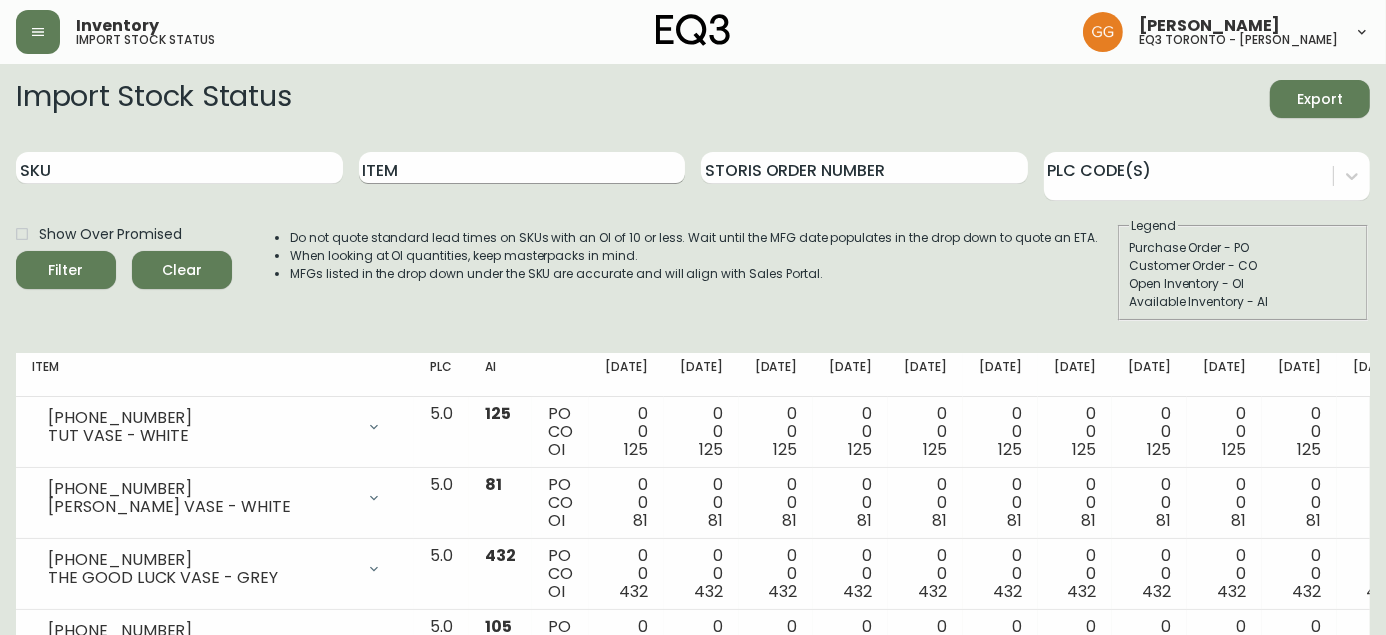 click on "Item" at bounding box center [522, 168] 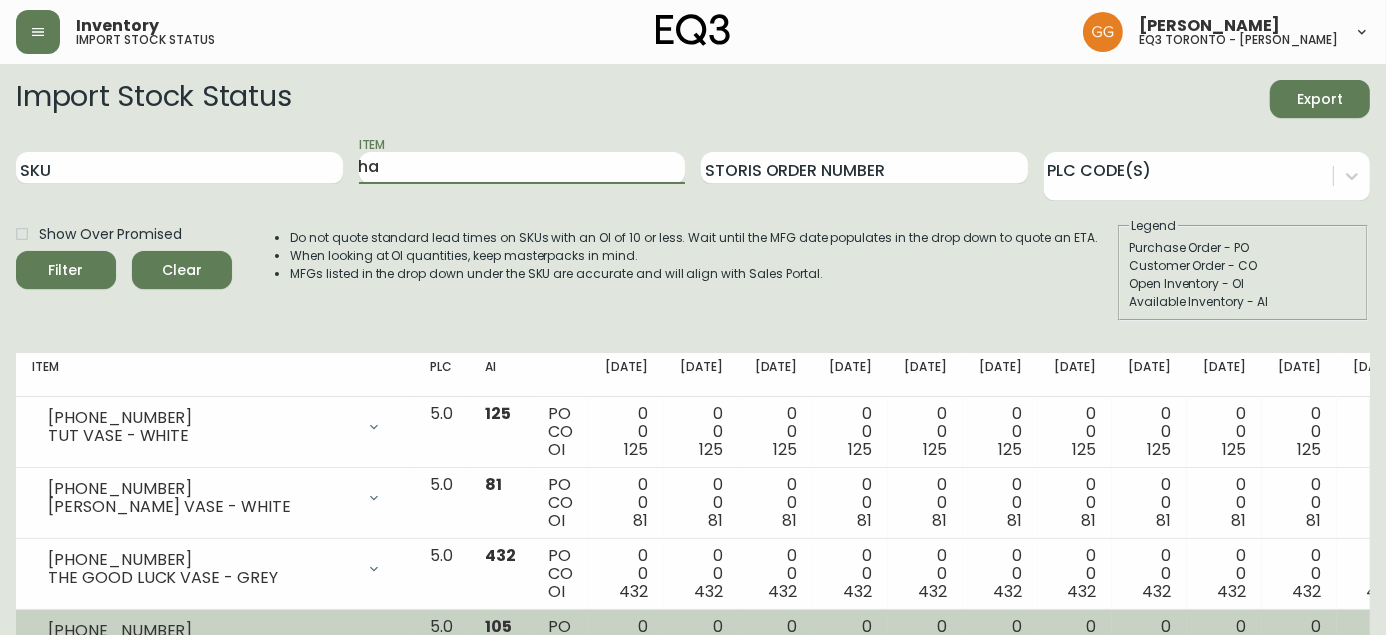 type on "h" 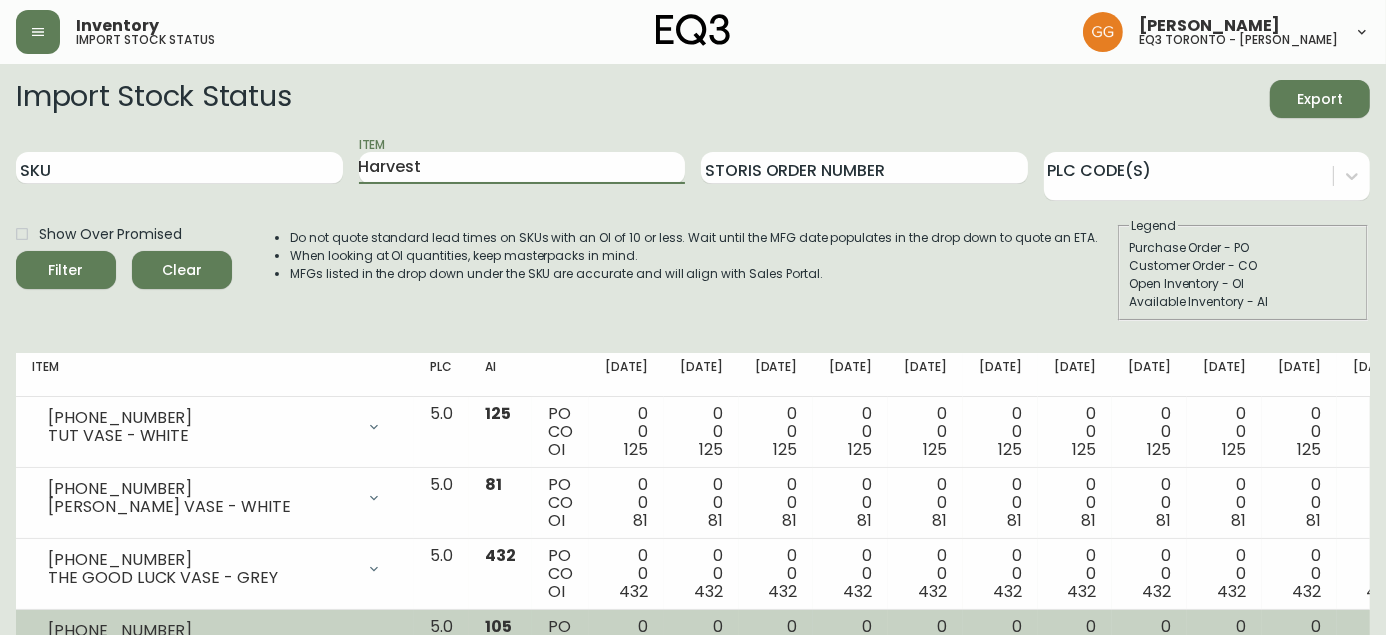 type on "Harvest" 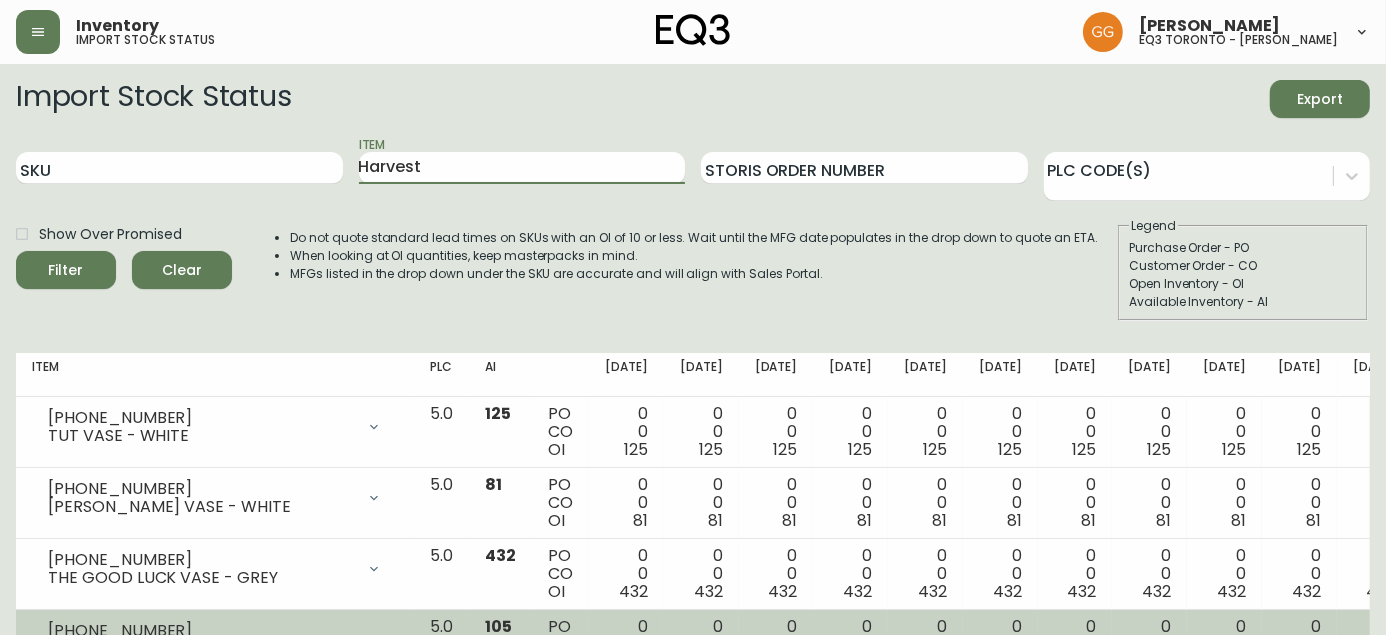 click on "Filter" at bounding box center (66, 270) 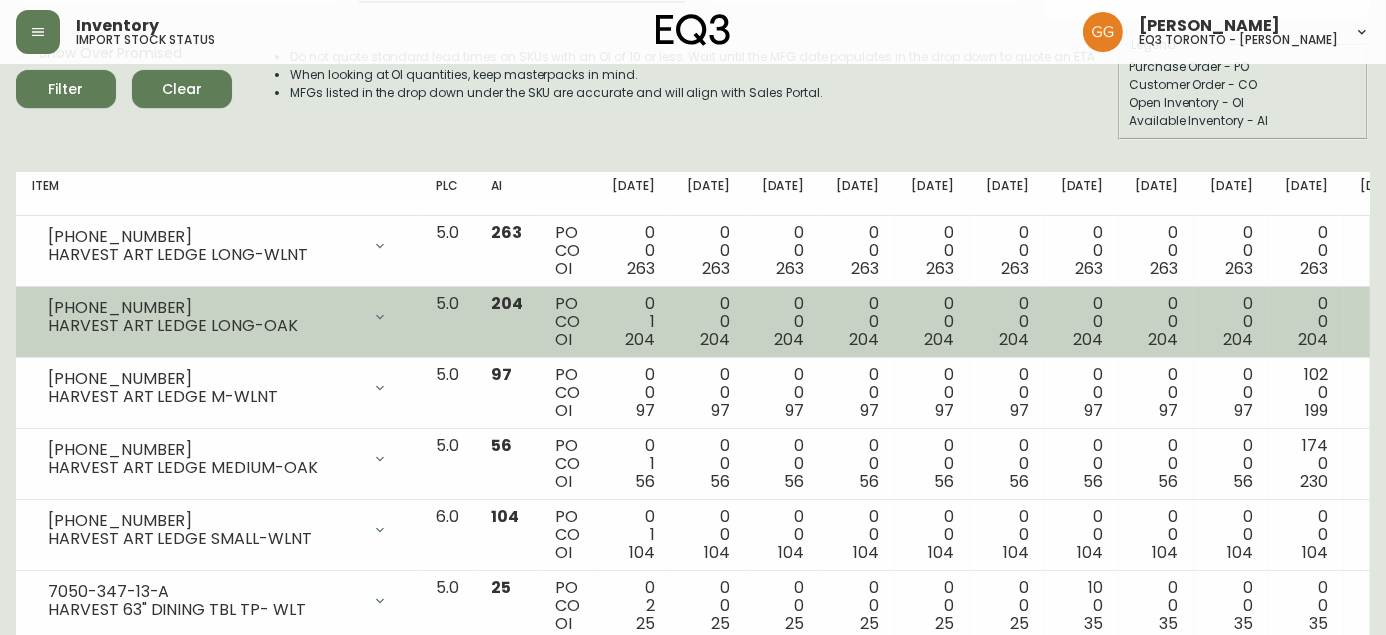 scroll, scrollTop: 272, scrollLeft: 0, axis: vertical 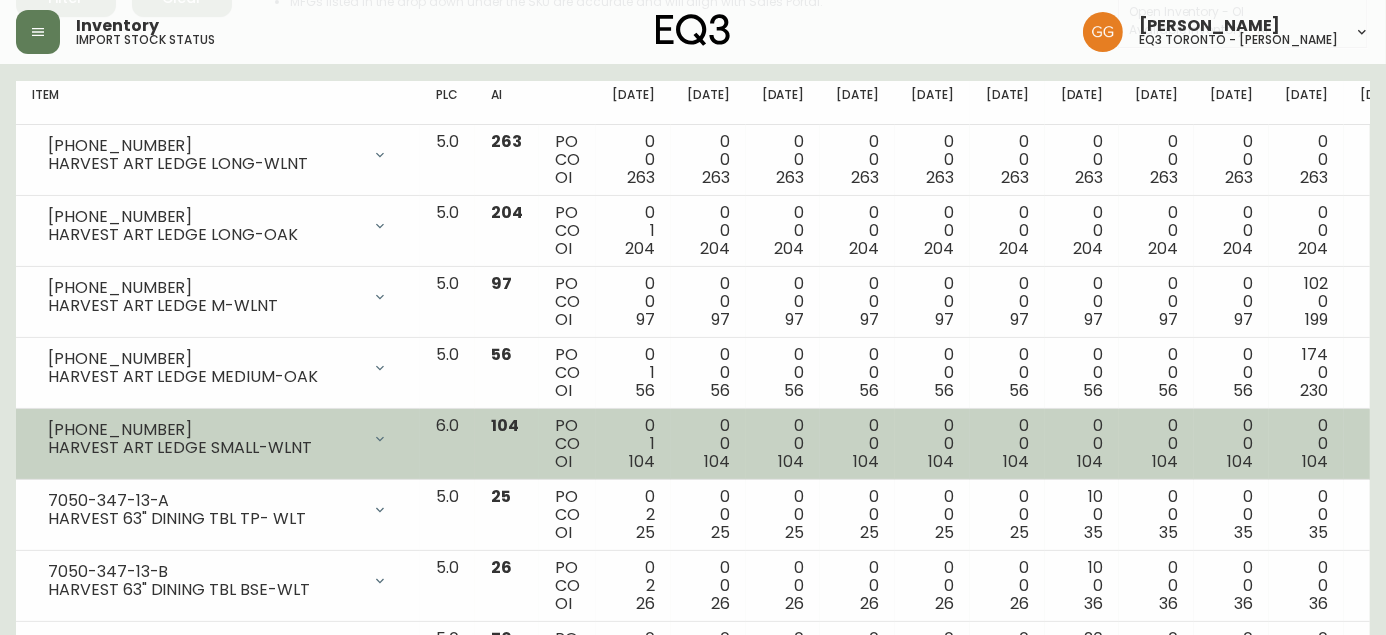 click on "[PHONE_NUMBER] HARVEST ART LEDGE SMALL-WLNT Opening Balance 105 ( [DATE] ) Customer Order (8522334) 1 ( [DATE] ) Available Inventory 104 ( [DATE] )" at bounding box center [218, 444] 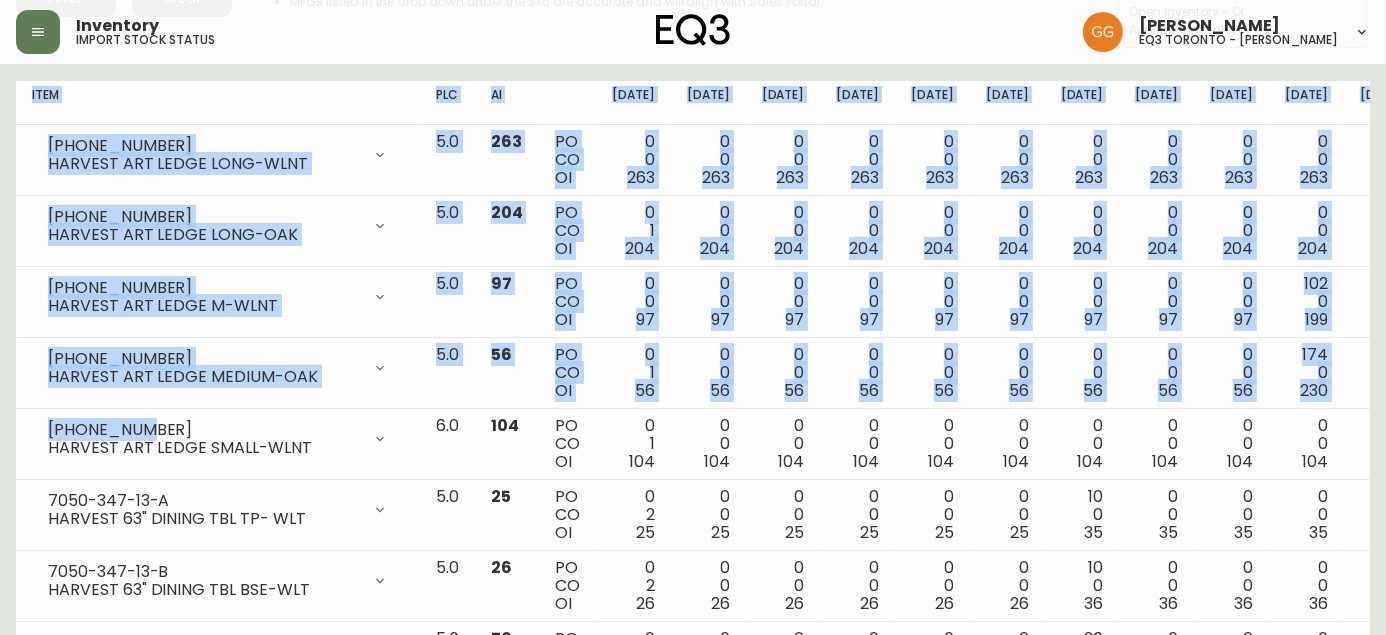 drag, startPoint x: 158, startPoint y: 426, endPoint x: 9, endPoint y: 425, distance: 149.00336 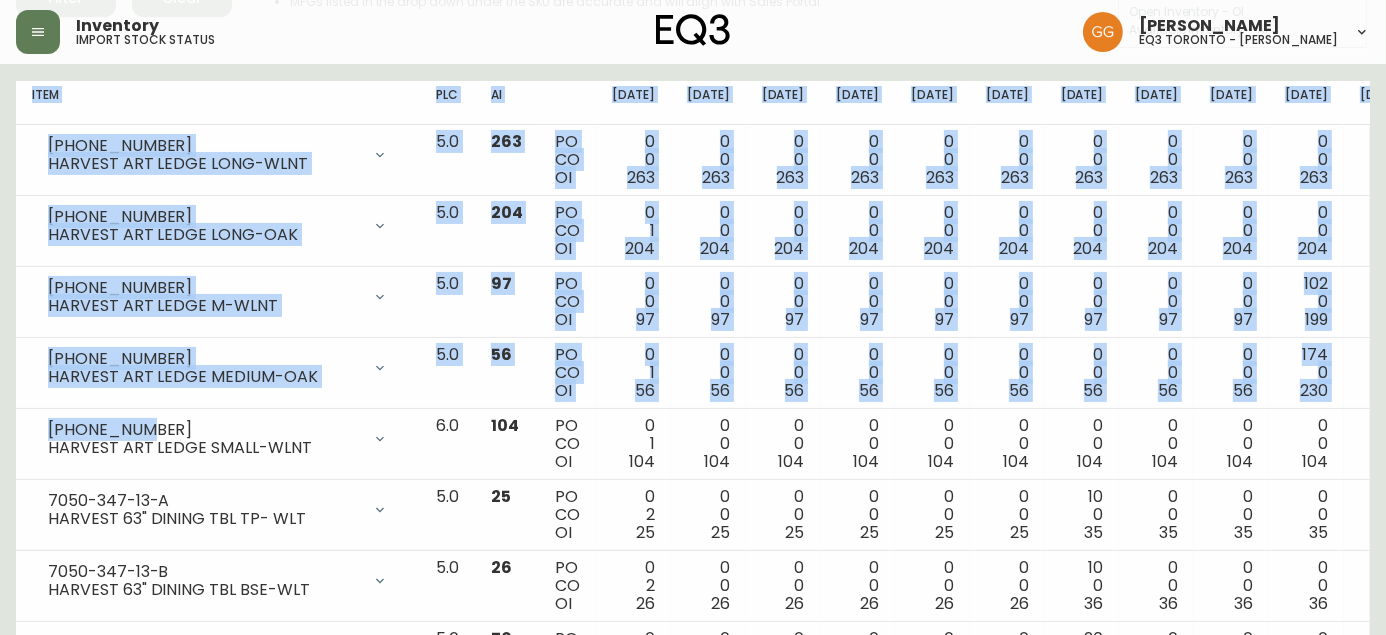 click on "Import Stock Status Export SKU Item Harvest Storis Order Number PLC Code(s) Show Over Promised Filter Clear Do not quote standard lead times on SKUs with an OI of 10 or less. Wait until the MFG date populates in the drop down to quote an ETA. When looking at OI quantities, keep masterpacks in mind. MFGs listed in the drop down under the SKU are accurate and will align with Sales Portal. Legend Purchase Order - PO Customer Order - CO Open Inventory - OI Available Inventory - AI Item PLC AI [DATE] Aug [DATE] Aug [DATE] Aug [DATE] Sep [DATE] Sep [DATE] Oct [DATE] Future [PHONE_NUMBER] HARVEST ART LEDGE LONG-WLNT Opening Balance 263 ( [DATE] ) Available Inventory 263 ( [DATE] ) 5.0 263 PO CO OI 0 0 263 0 0 263 0 0 263 0 0 263 0 0 263 0 0 263 0 0 263 0 0 263 0 0 263 0 0 263 0 0 263 0 0 263 0 0 263 0 0 263 3140-812-8 HARVEST ART LEDGE LONG-OAK Opening Balance 205 ( [DATE] ) Available Inventory 204 ( [DATE] ) Customer Order (8549406) 1 ( [DATE] ) 5.0 204 PO CO OI 0 1 204 0" at bounding box center [693, 690] 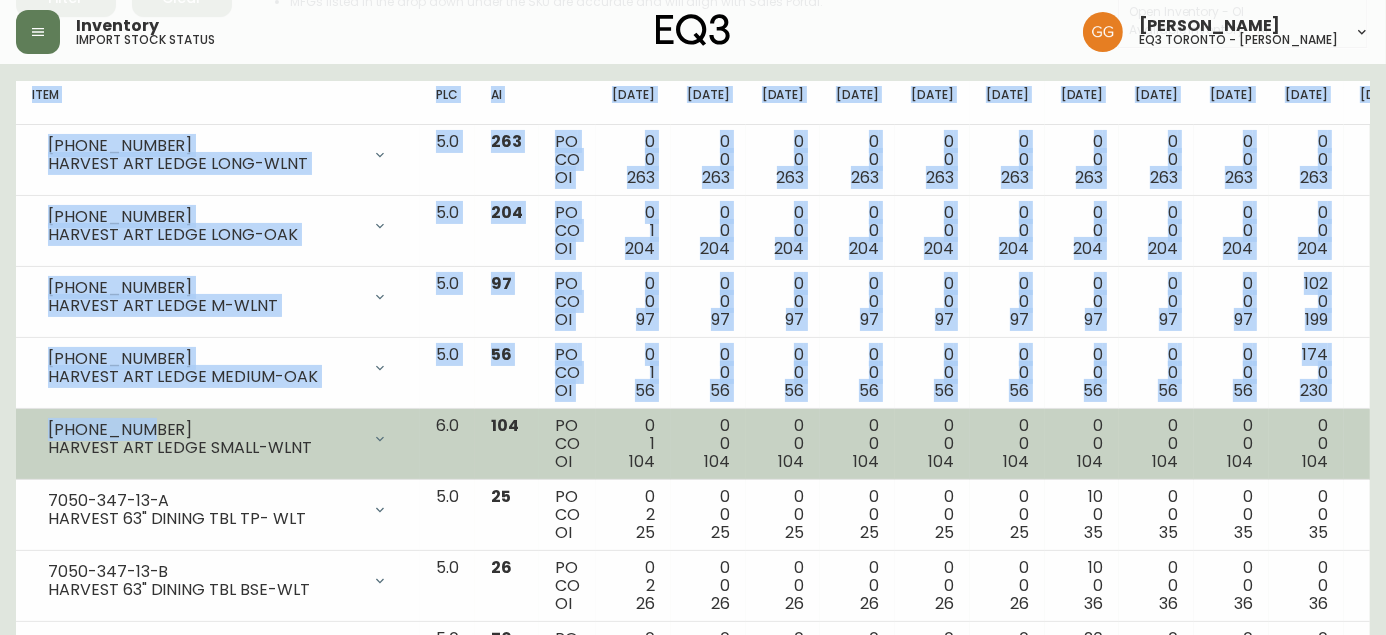 click on "[PHONE_NUMBER]" at bounding box center (204, 430) 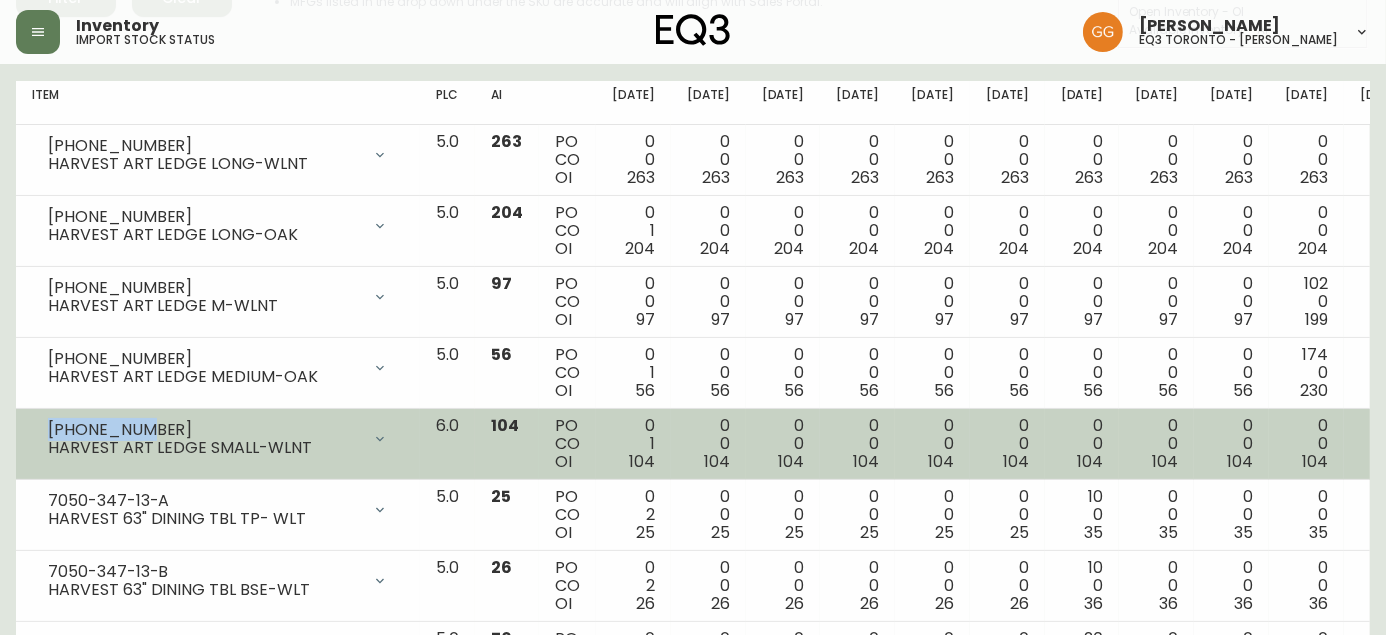 drag, startPoint x: 215, startPoint y: 423, endPoint x: 37, endPoint y: 416, distance: 178.13759 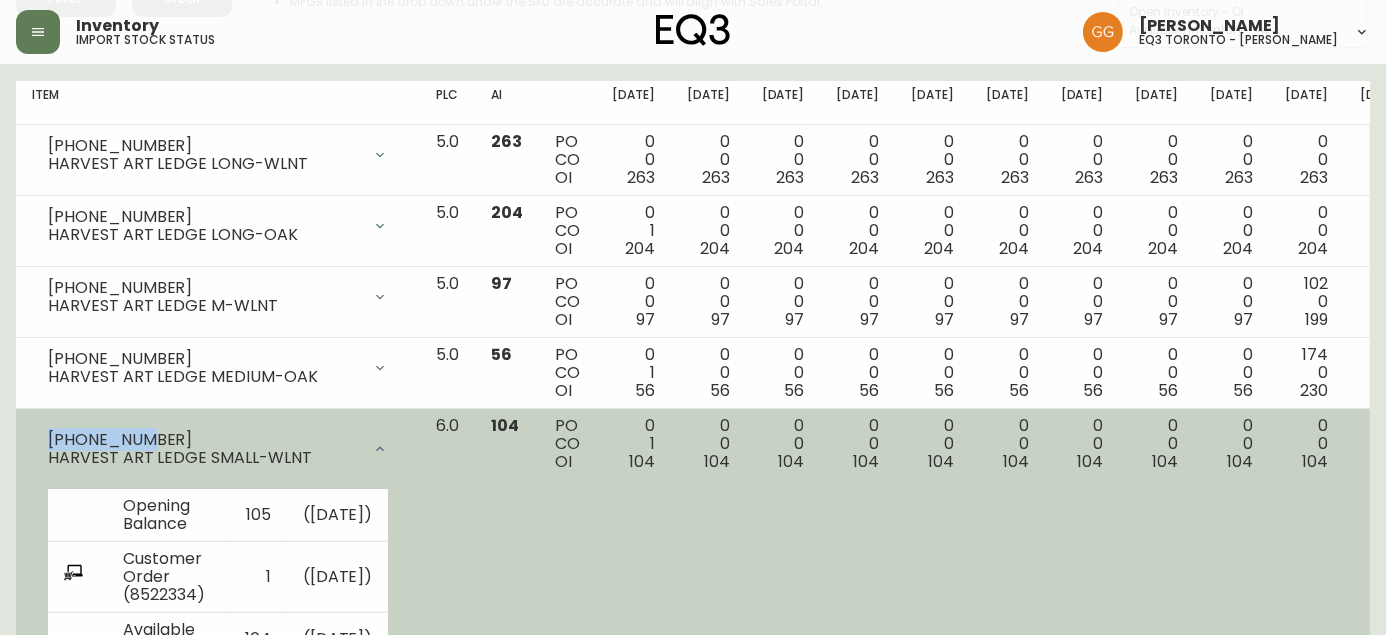 copy on "[PHONE_NUMBER]" 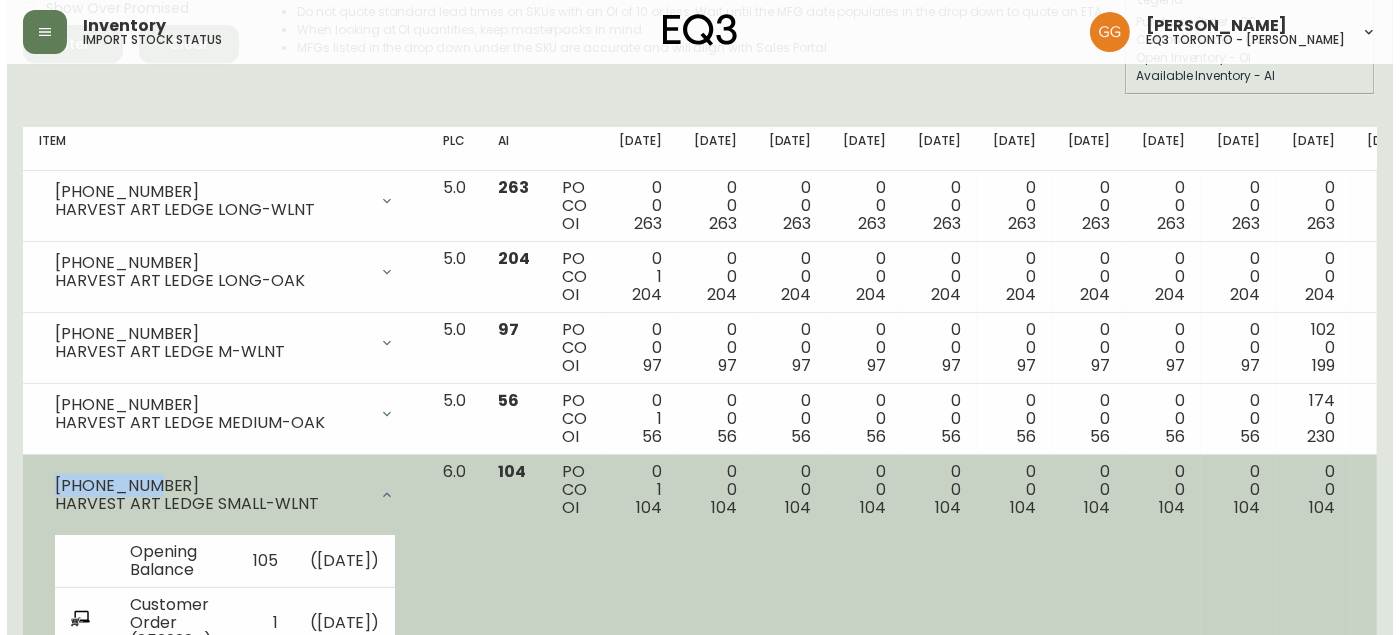 scroll, scrollTop: 0, scrollLeft: 0, axis: both 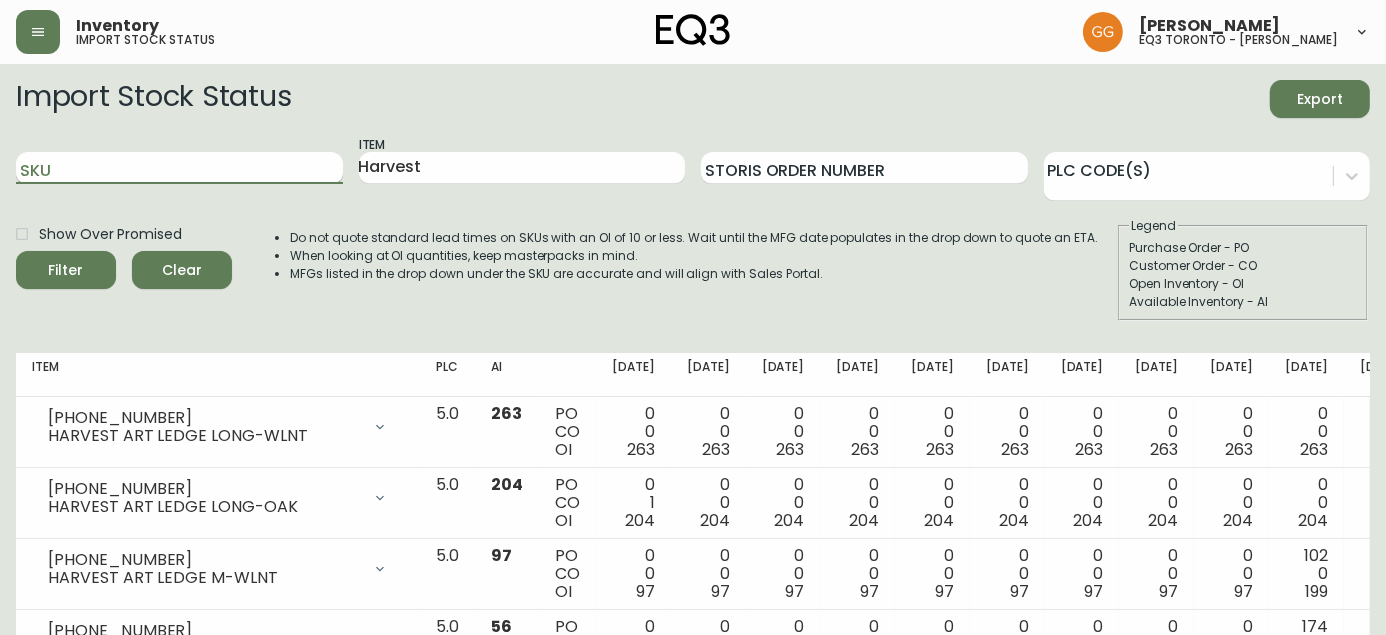 click on "SKU" at bounding box center [179, 168] 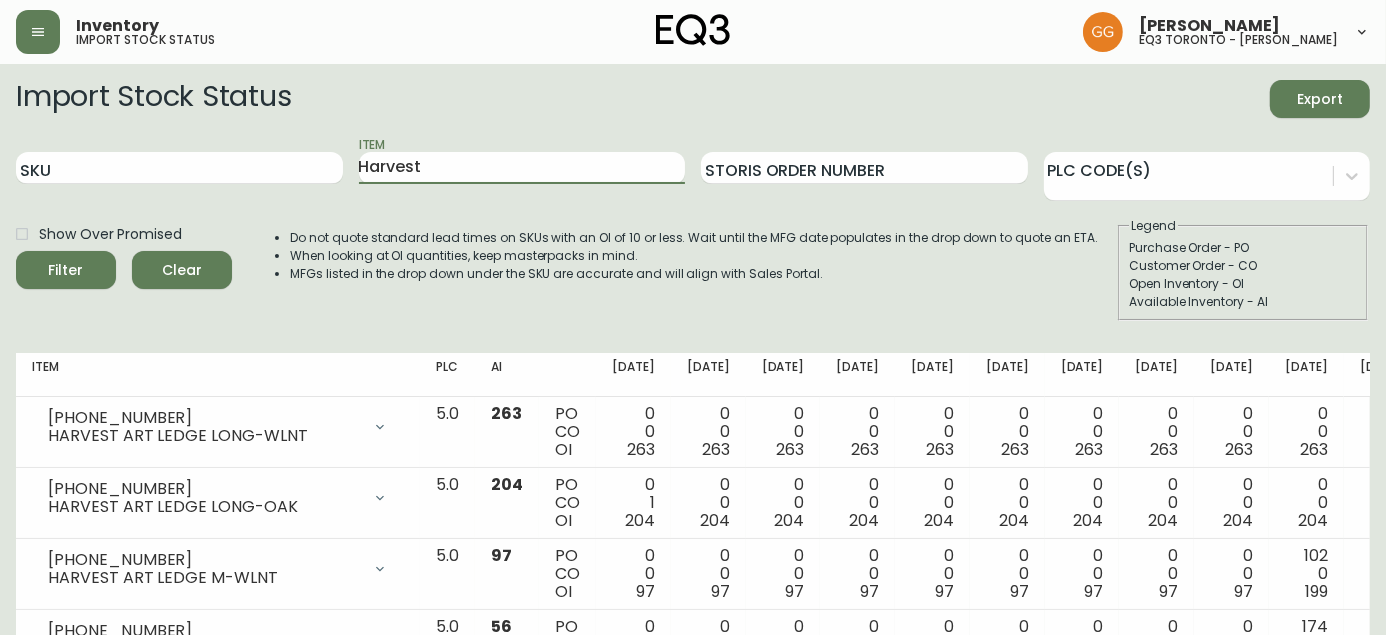 drag, startPoint x: 449, startPoint y: 170, endPoint x: 258, endPoint y: 132, distance: 194.74342 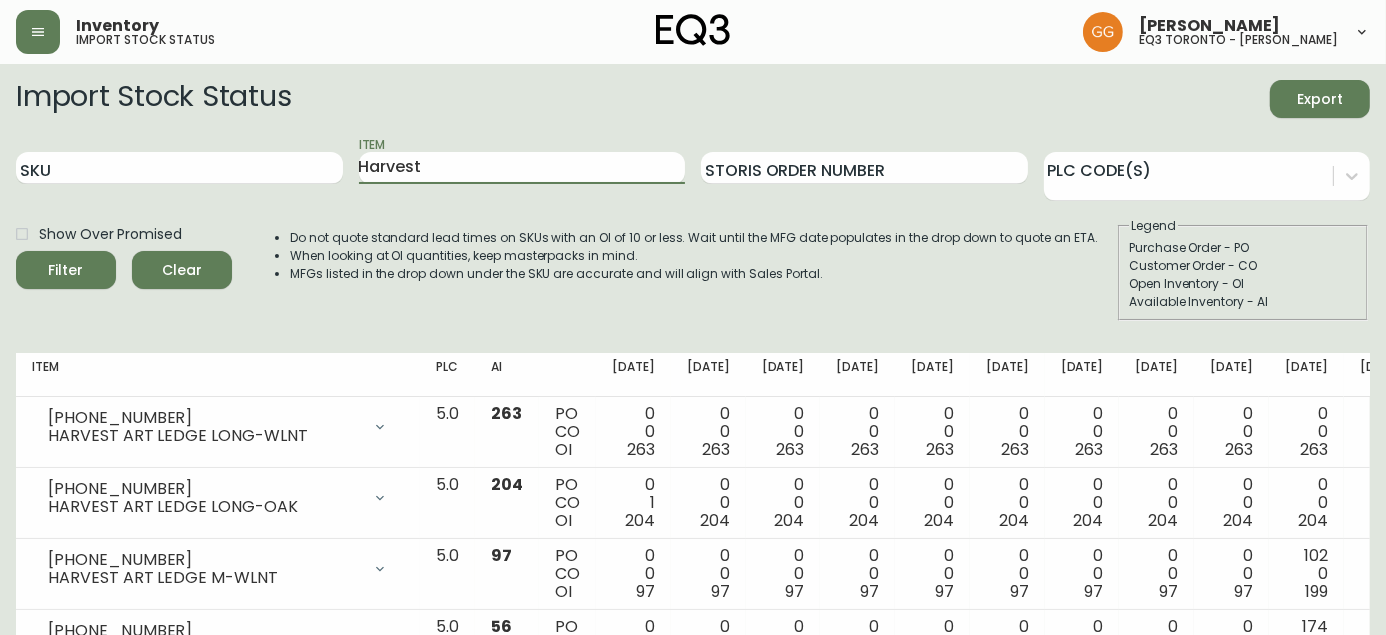 click on "SKU Item Harvest Storis Order Number PLC Code(s)" at bounding box center (693, 168) 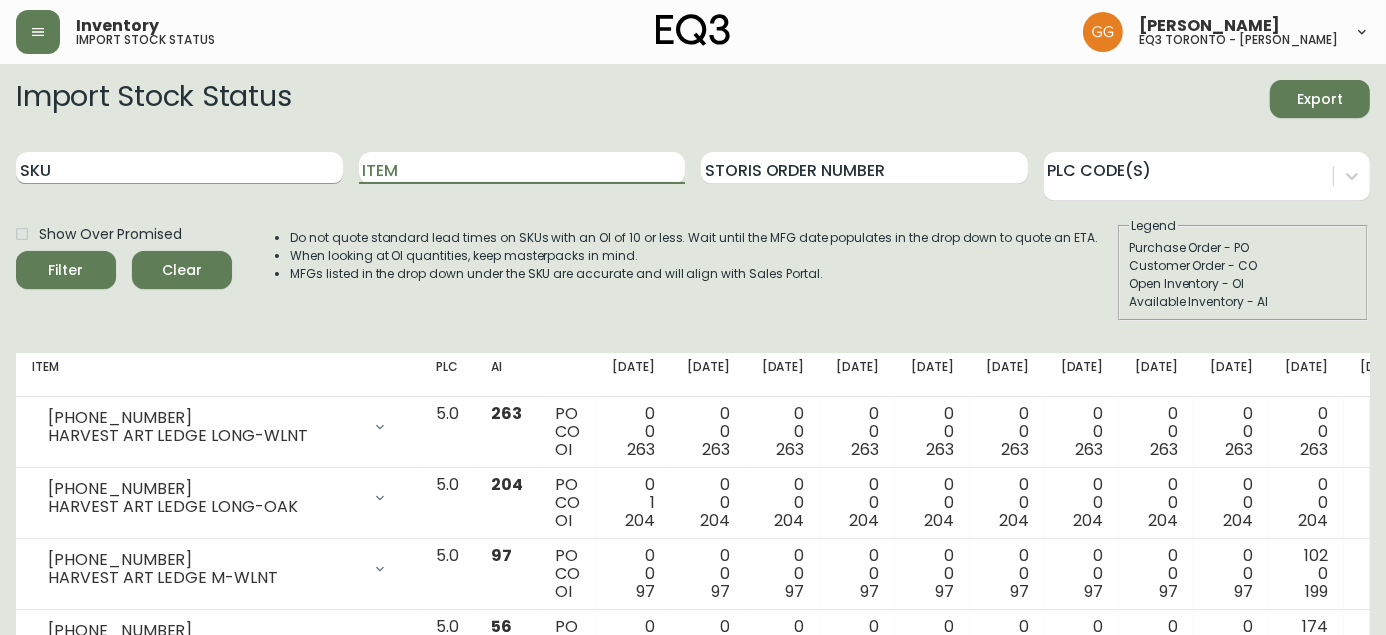 type 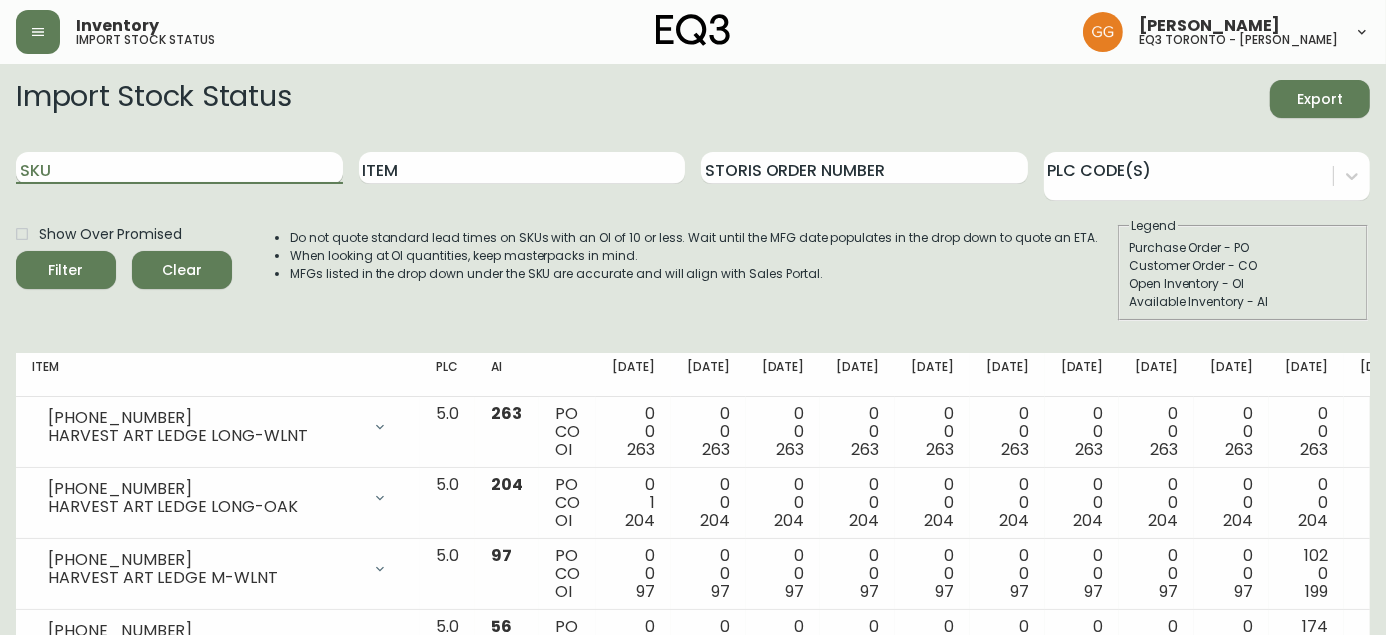 paste on "[PHONE_NUMBER]" 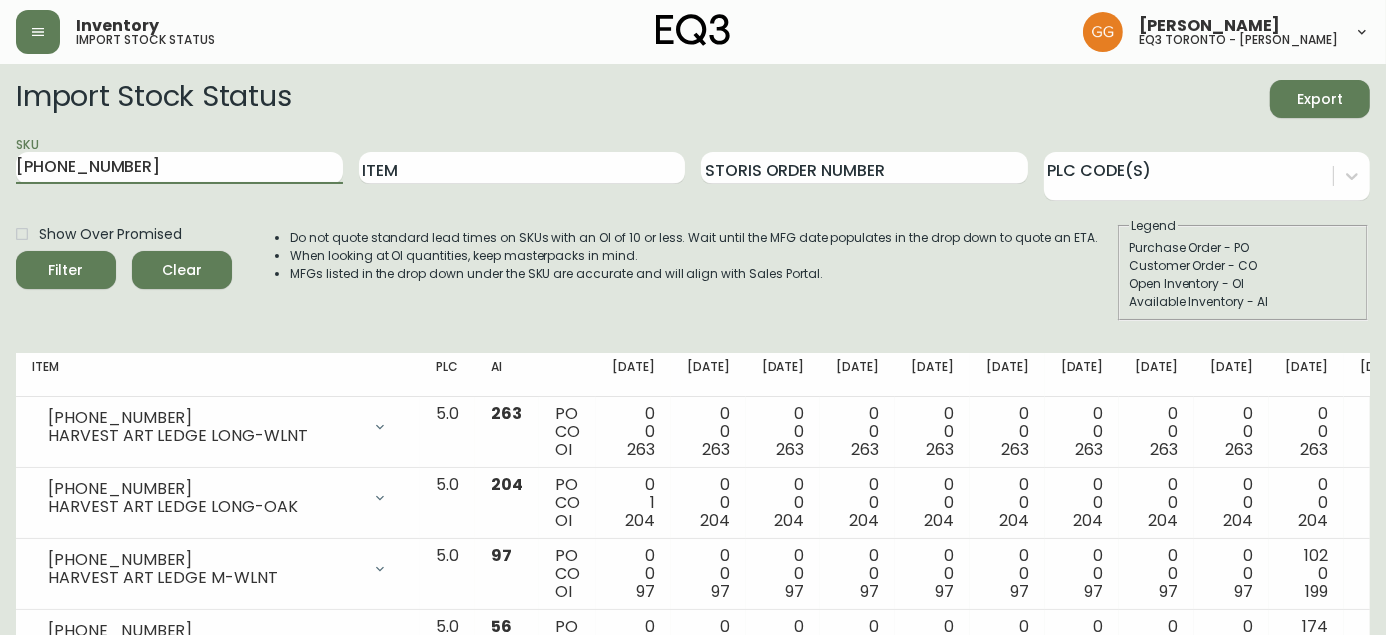 type on "[PHONE_NUMBER]" 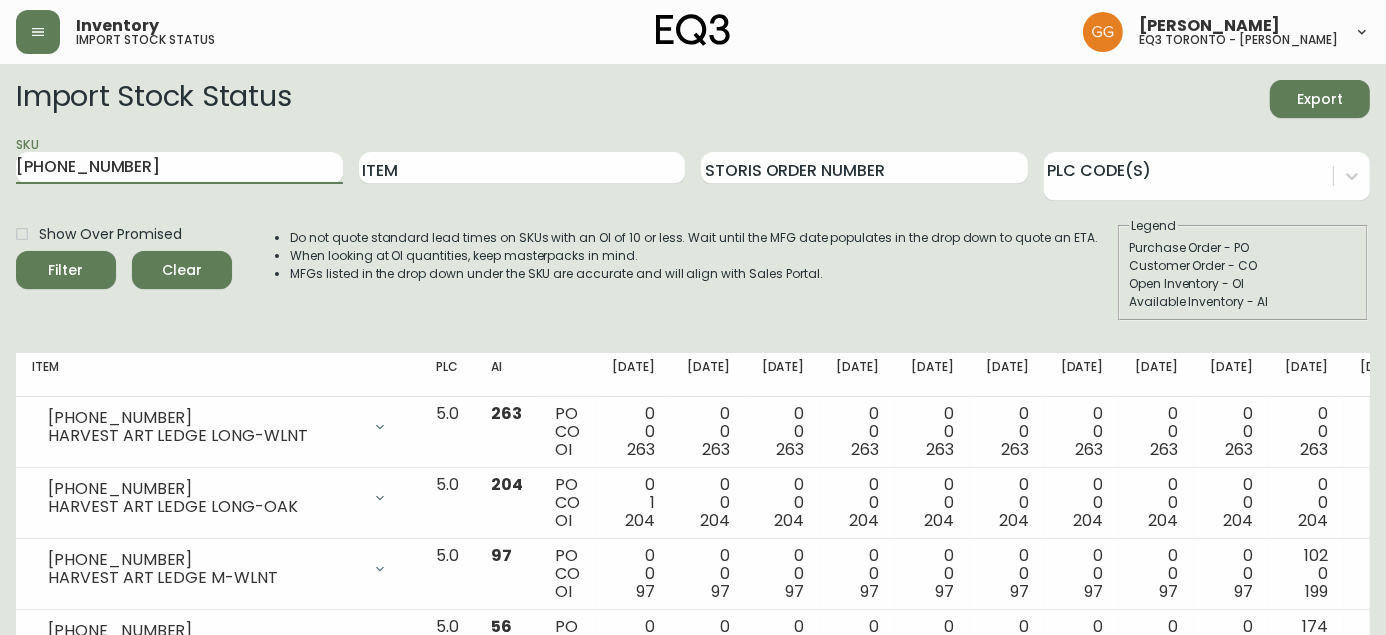 click on "Filter" at bounding box center (66, 270) 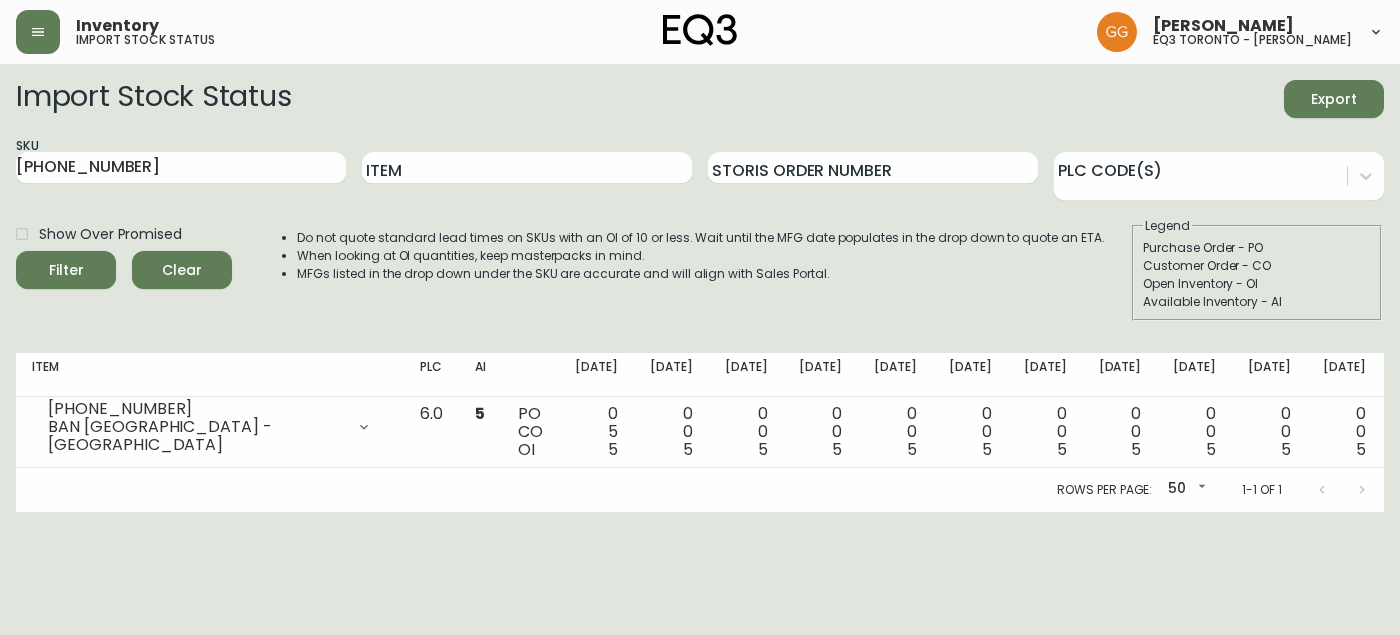 click on "Inventory import stock status [PERSON_NAME] eq3 toronto - [PERSON_NAME]   Import Stock Status Export SKU [PHONE_NUMBER] Item Storis Order Number PLC Code(s) Show Over Promised Filter Clear Do not quote standard lead times on SKUs with an OI of 10 or less. Wait until the MFG date populates in the drop down to quote an ETA. When looking at OI quantities, keep masterpacks in mind. MFGs listed in the drop down under the SKU are accurate and will align with Sales Portal. Legend Purchase Order - PO Customer Order - CO Open Inventory - OI Available Inventory - AI Item PLC AI [DATE] Aug [DATE] Aug [DATE] Aug [DATE] Sep [DATE] Sep [DATE] Oct [DATE] Future [PHONE_NUMBER] BAN [GEOGRAPHIC_DATA] - OAK Opening Balance 10 ( [DATE] ) Customer Order (8547727) 5 ( [DATE] ) Available Inventory 5 ( [DATE] ) 6.0 5 PO CO OI 0 5 5 0 0 5 0 0 5 0 0 5 0 0 5 0 0 5 0 0 5 0 0 5 0 0 5 0 0 5 0 0 5 0 0 5 0 0 5 0 0 5 Rows per page: 50 50 1-1 of 1" at bounding box center [700, 256] 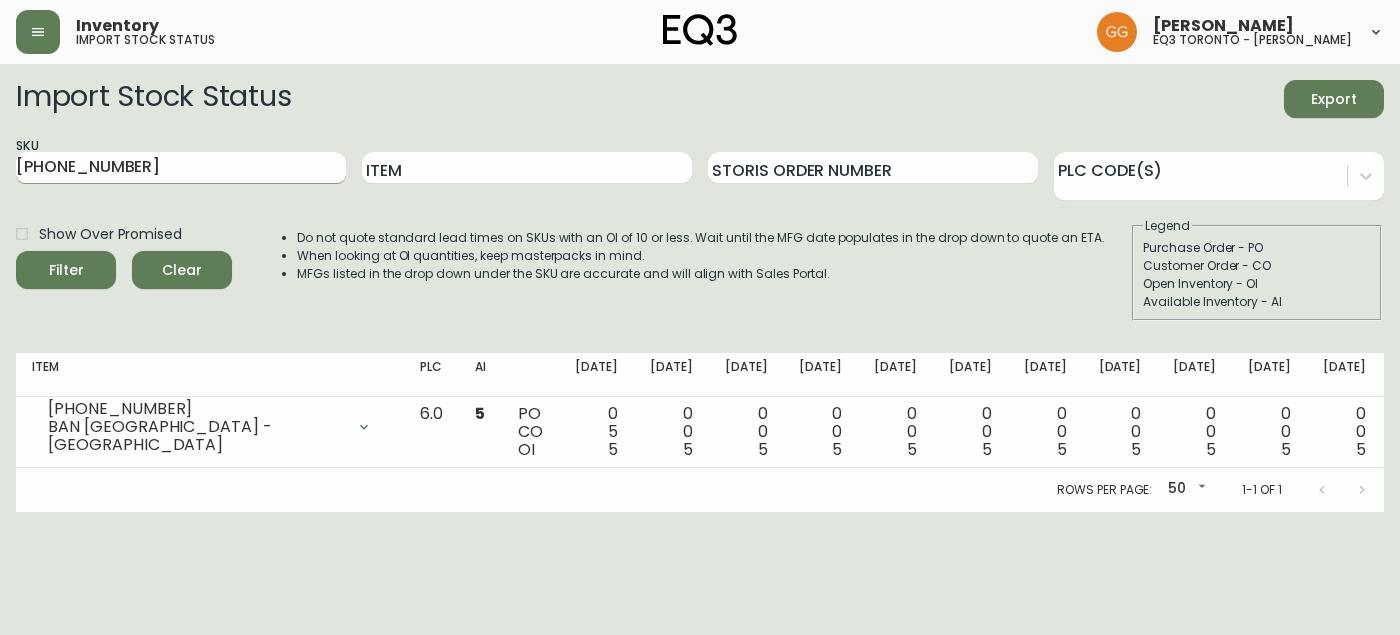 click on "[PHONE_NUMBER]" at bounding box center (181, 168) 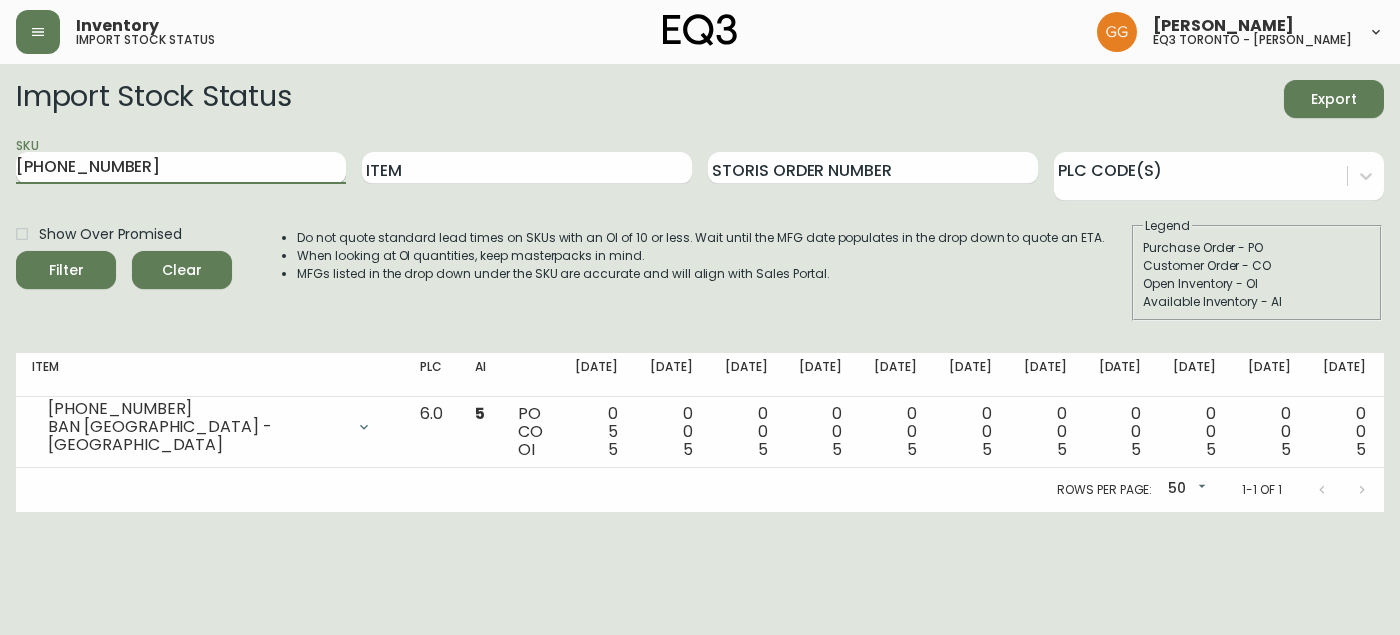 click on "[PHONE_NUMBER]" at bounding box center [181, 168] 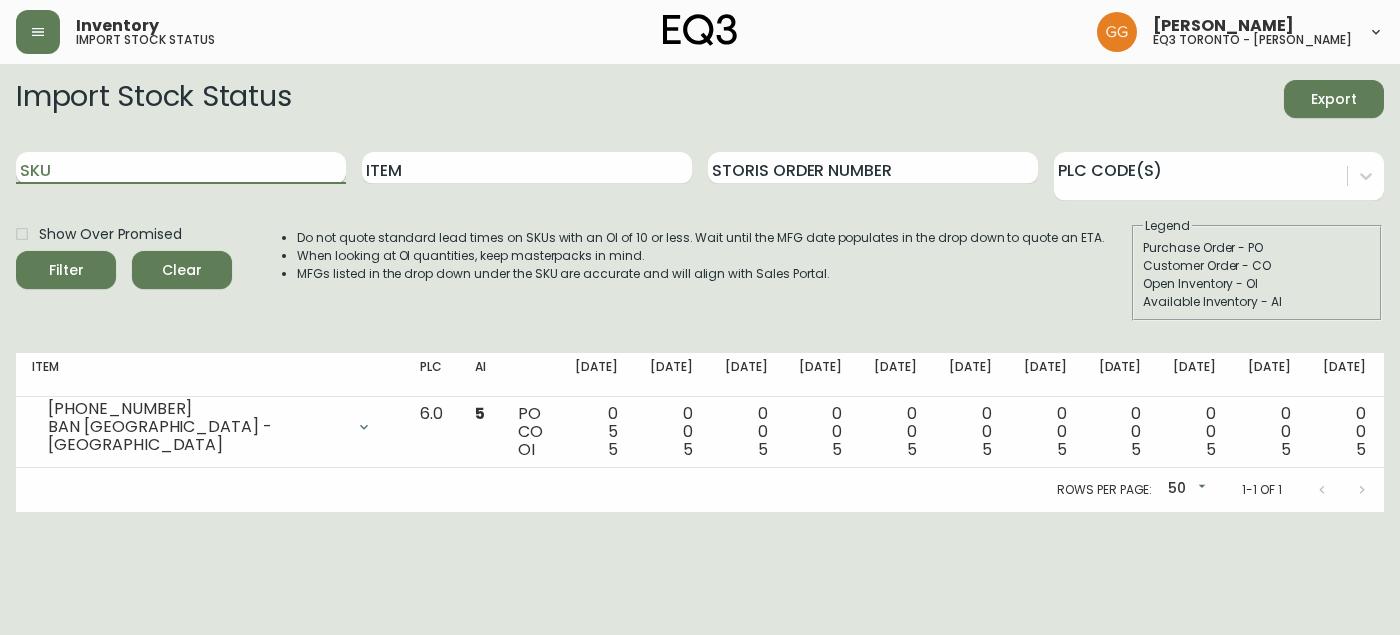 paste on "[PHONE_NUMBER]" 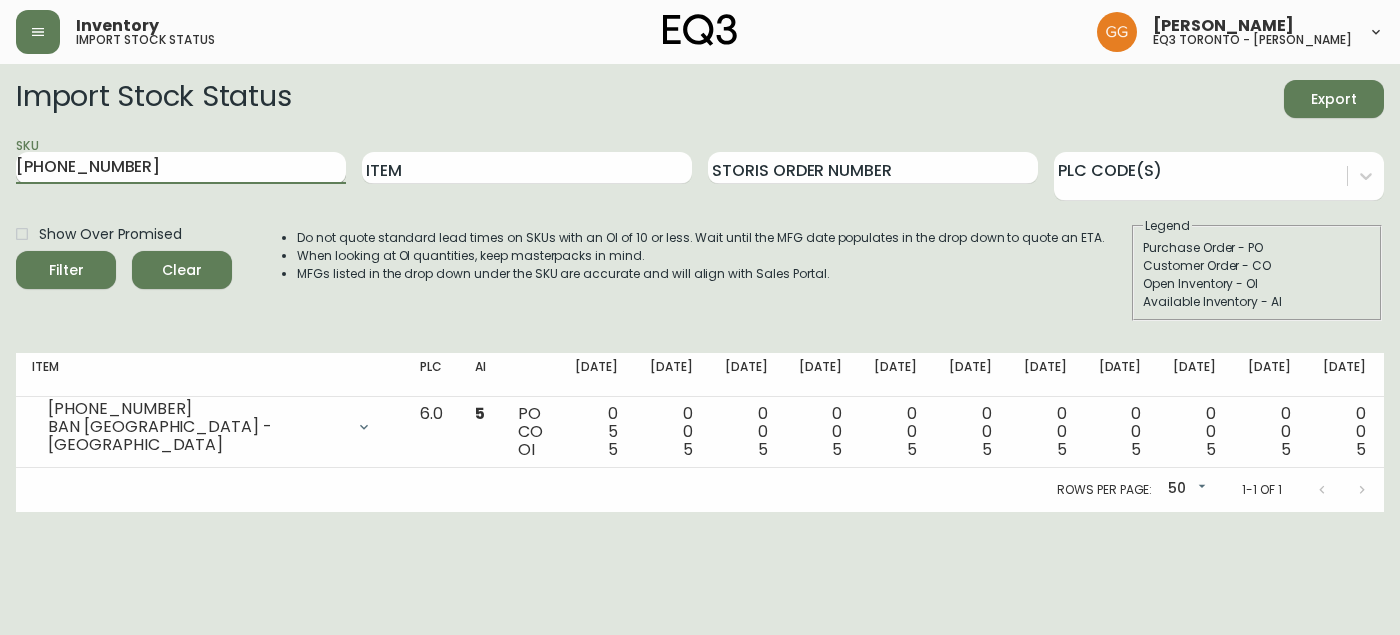 click on "Filter" at bounding box center (66, 270) 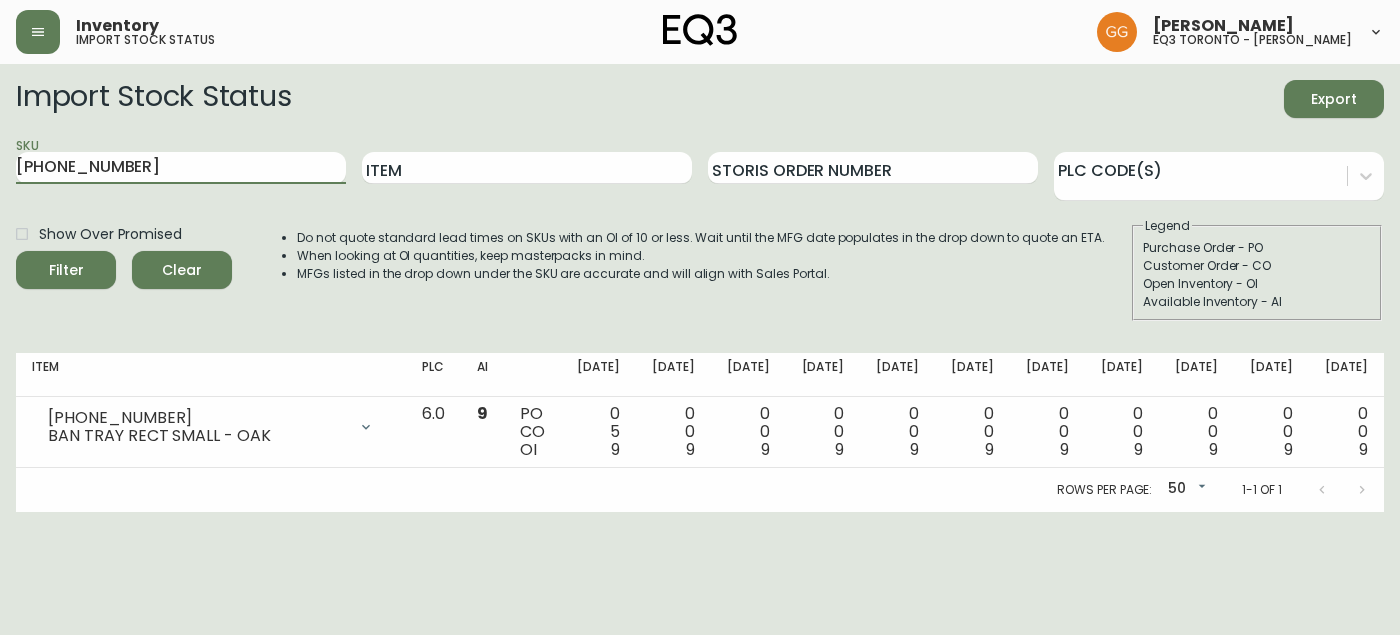 drag, startPoint x: 29, startPoint y: 582, endPoint x: 207, endPoint y: 267, distance: 361.81348 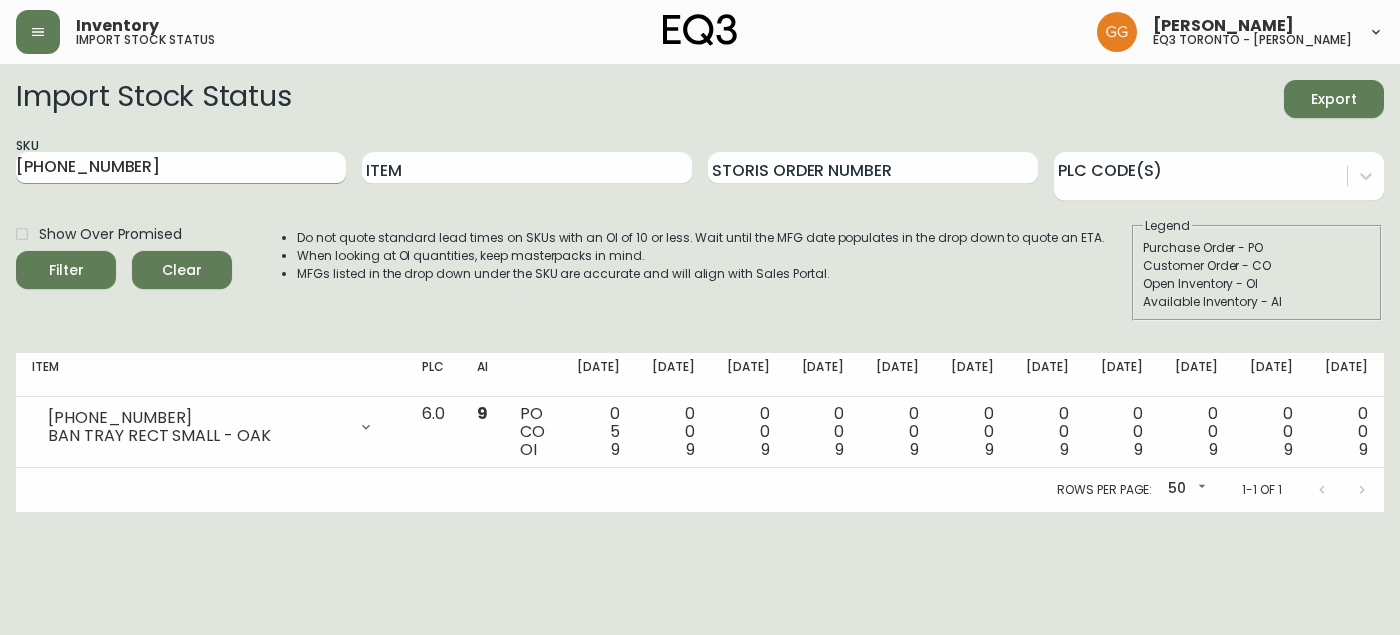 click on "[PHONE_NUMBER]" at bounding box center [181, 168] 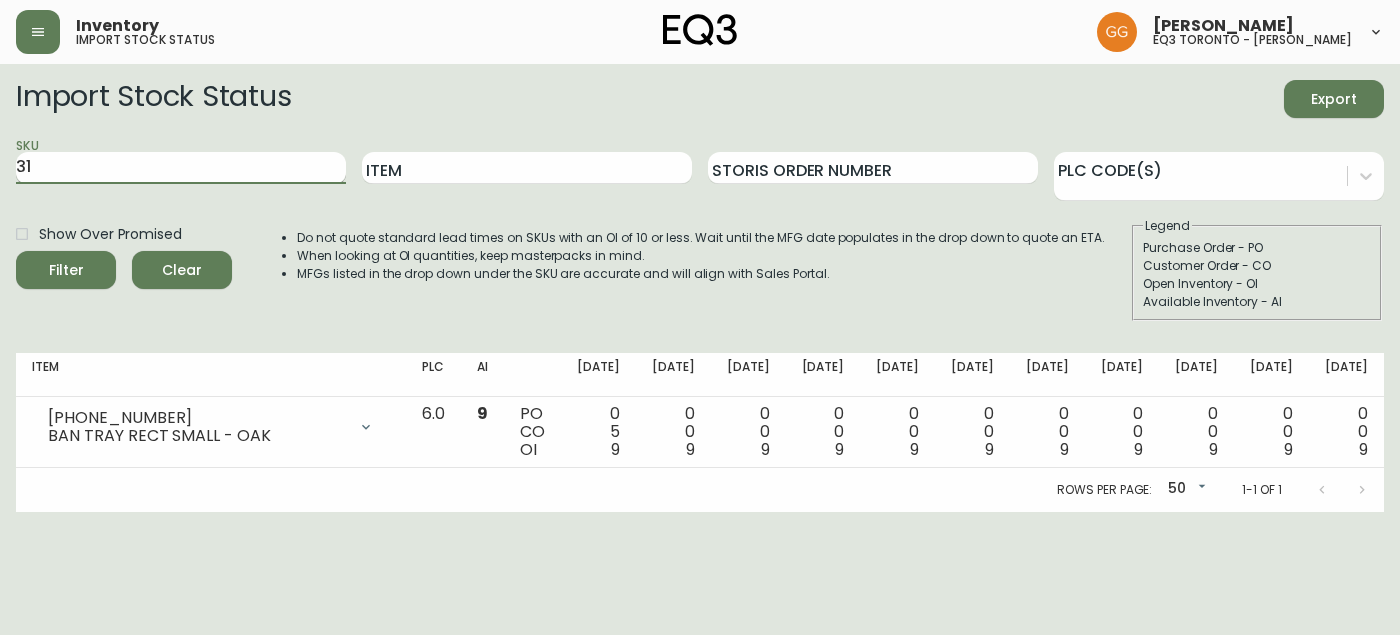 type on "3" 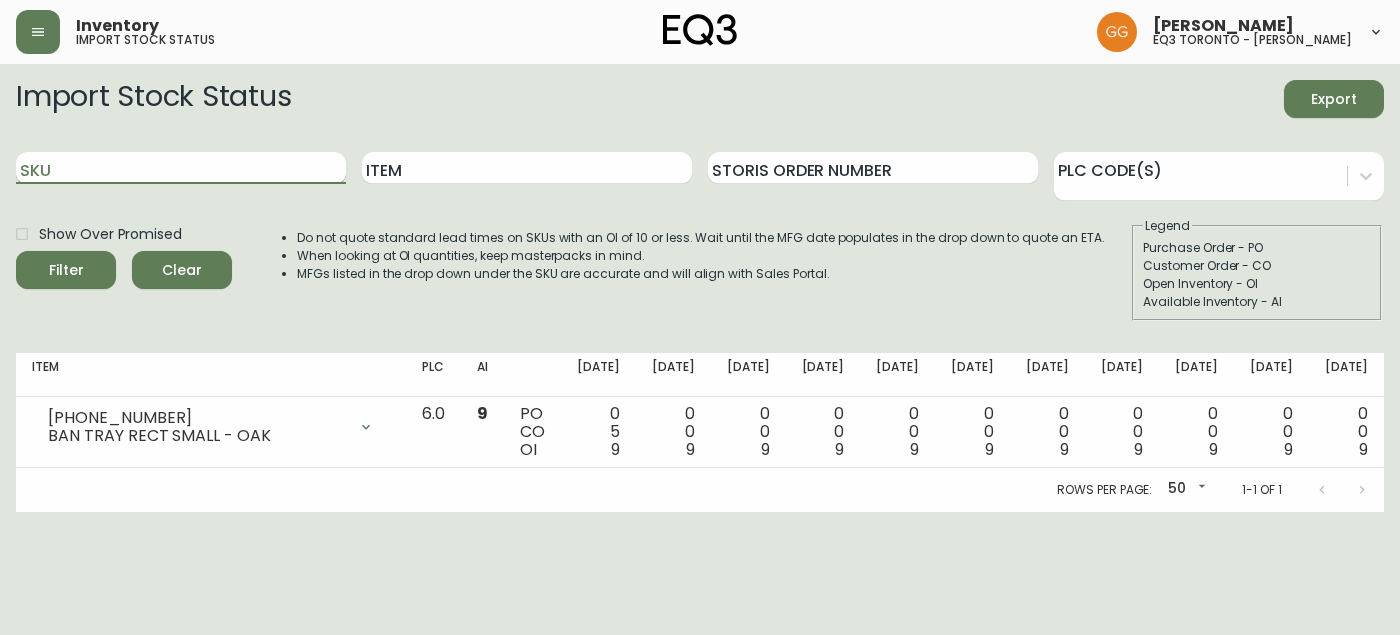 paste on "[PHONE_NUMBER]" 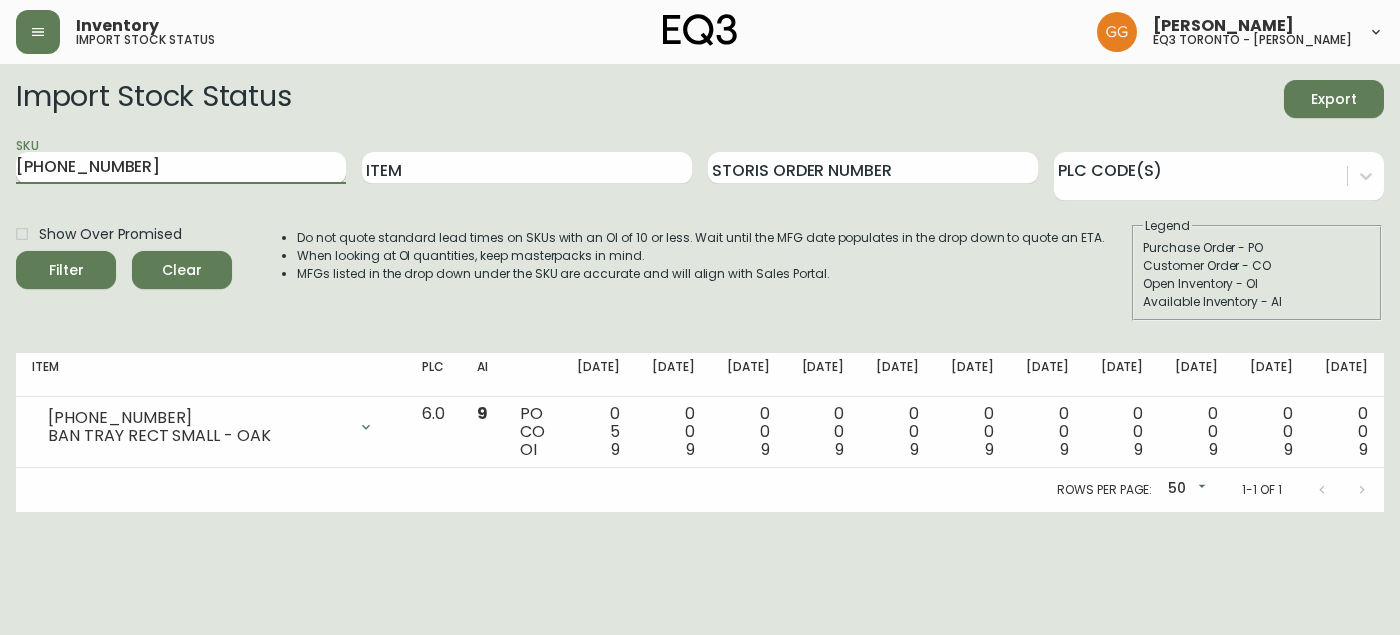 type on "[PHONE_NUMBER]" 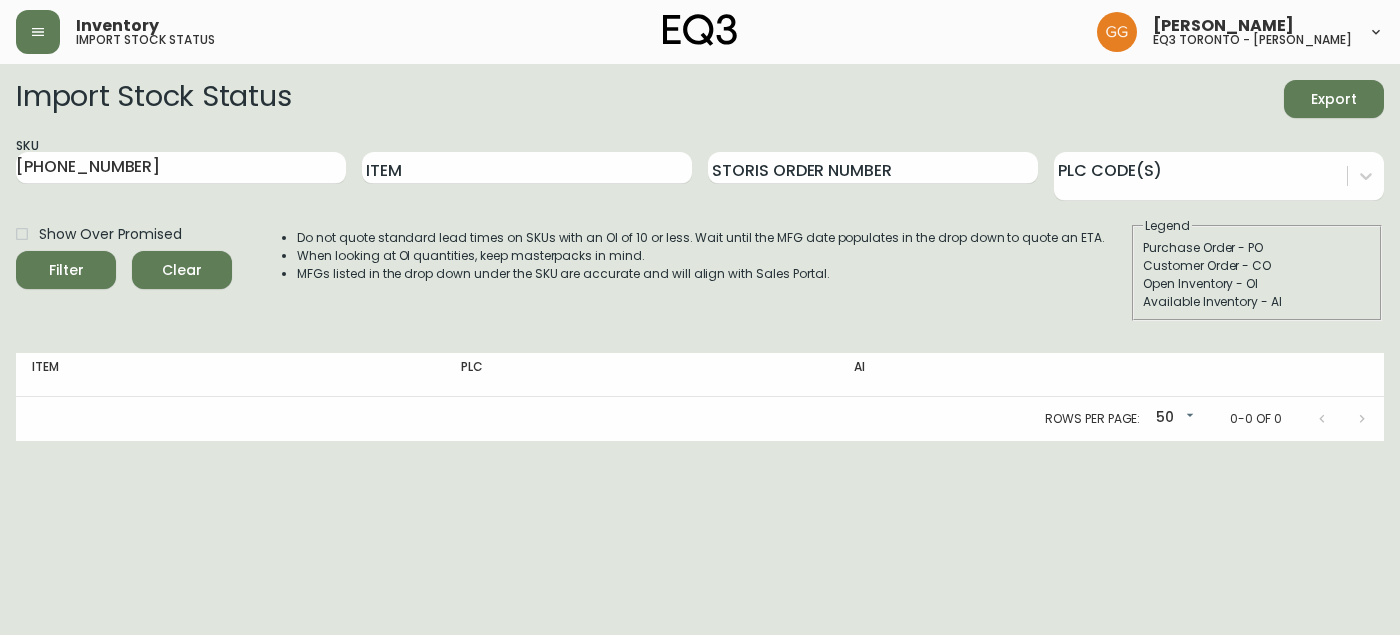 click on "Inventory import stock status [PERSON_NAME] eq3 toronto - [PERSON_NAME]   Import Stock Status Export SKU [PHONE_NUMBER] Item Storis Order Number PLC Code(s) Show Over Promised Filter Clear Do not quote standard lead times on SKUs with an OI of 10 or less. Wait until the MFG date populates in the drop down to quote an ETA. When looking at OI quantities, keep masterpacks in mind. MFGs listed in the drop down under the SKU are accurate and will align with Sales Portal. Legend Purchase Order - PO Customer Order - CO Open Inventory - OI Available Inventory - AI Item PLC AI Rows per page: 50 50 0-0 of 0" at bounding box center [700, 220] 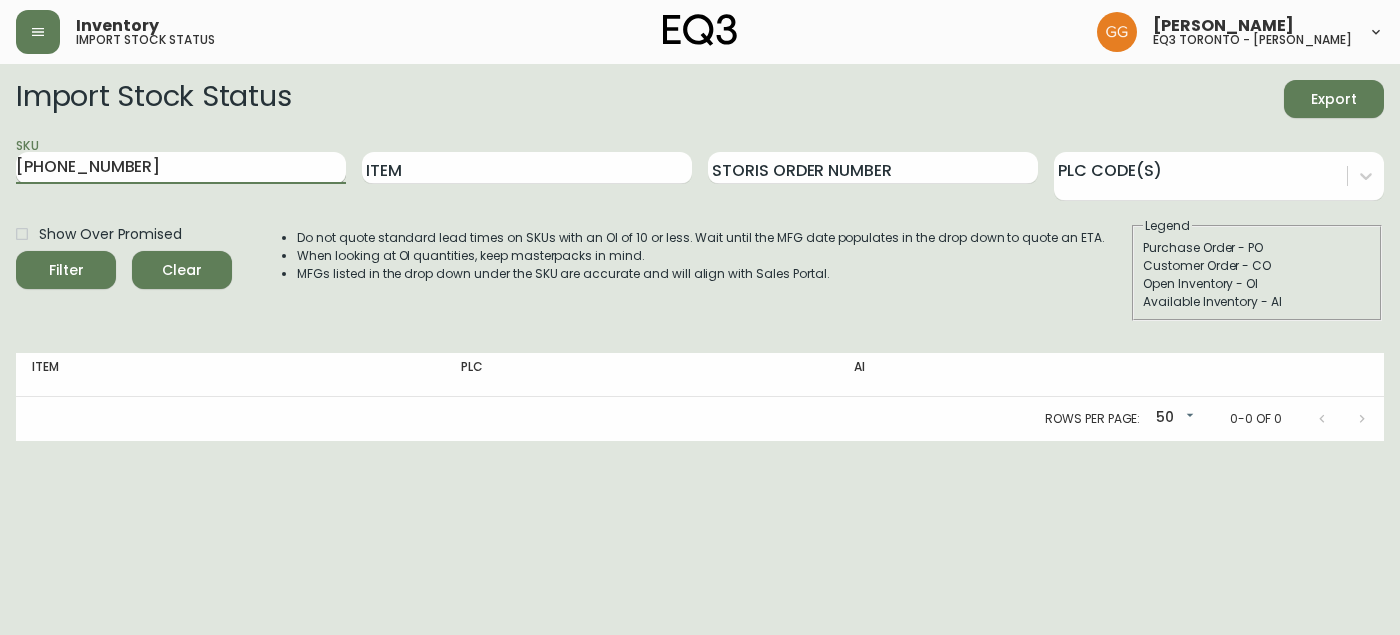 click on "[PHONE_NUMBER]" at bounding box center (181, 168) 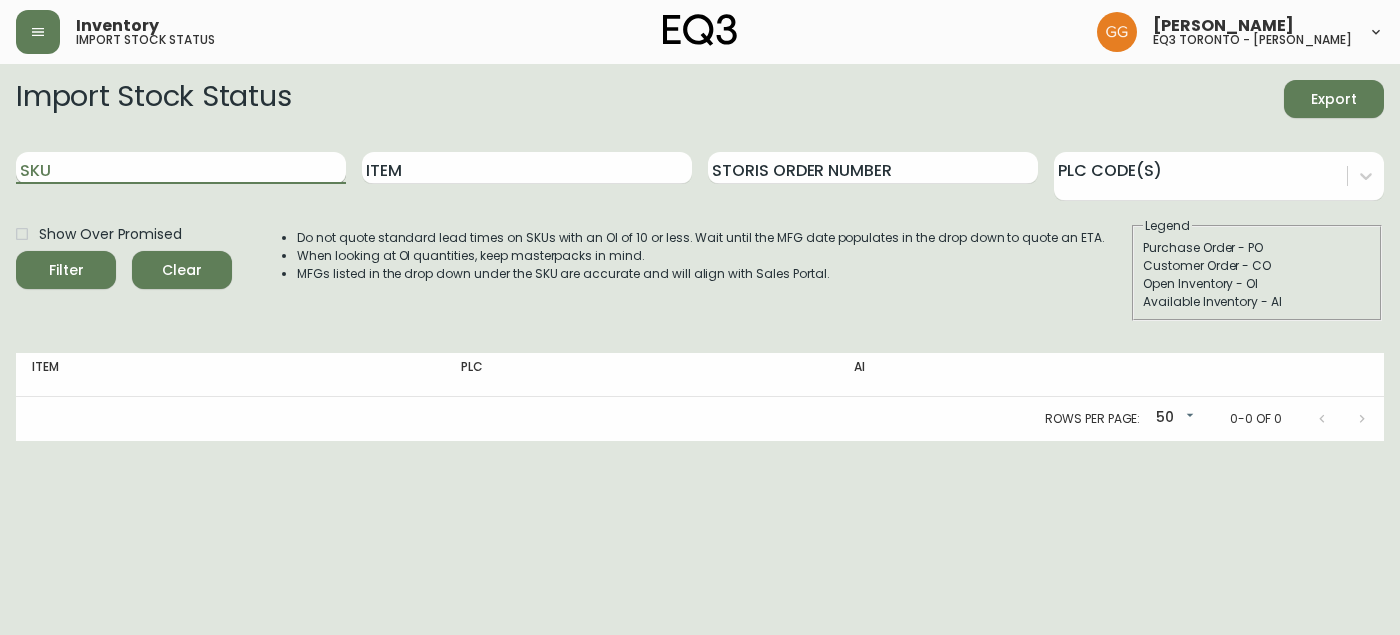 paste on "[PHONE_NUMBER]" 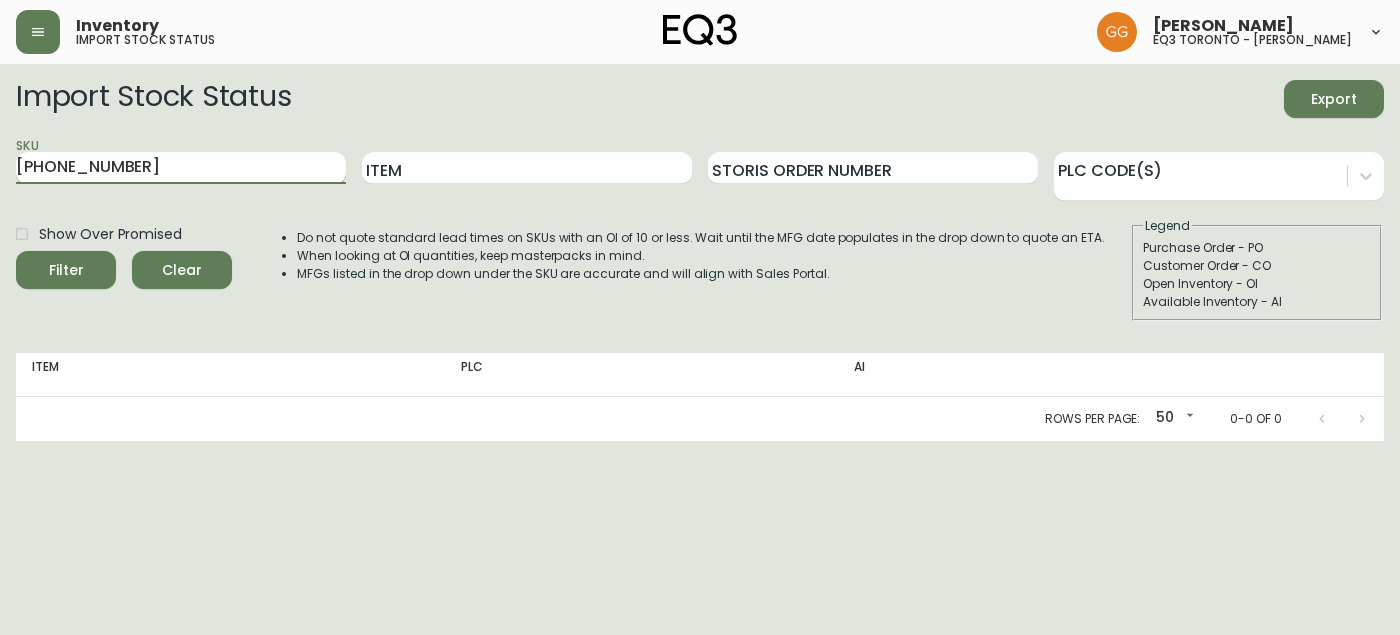 type on "[PHONE_NUMBER]" 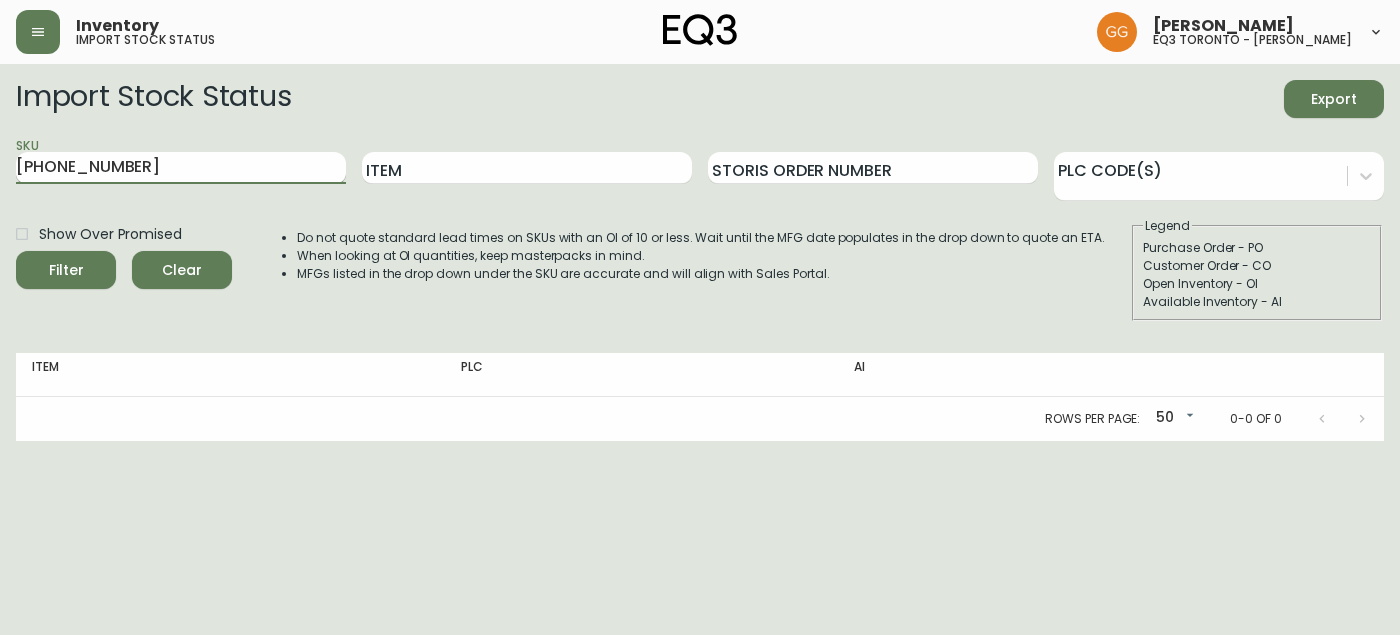 click on "Filter" at bounding box center [66, 270] 